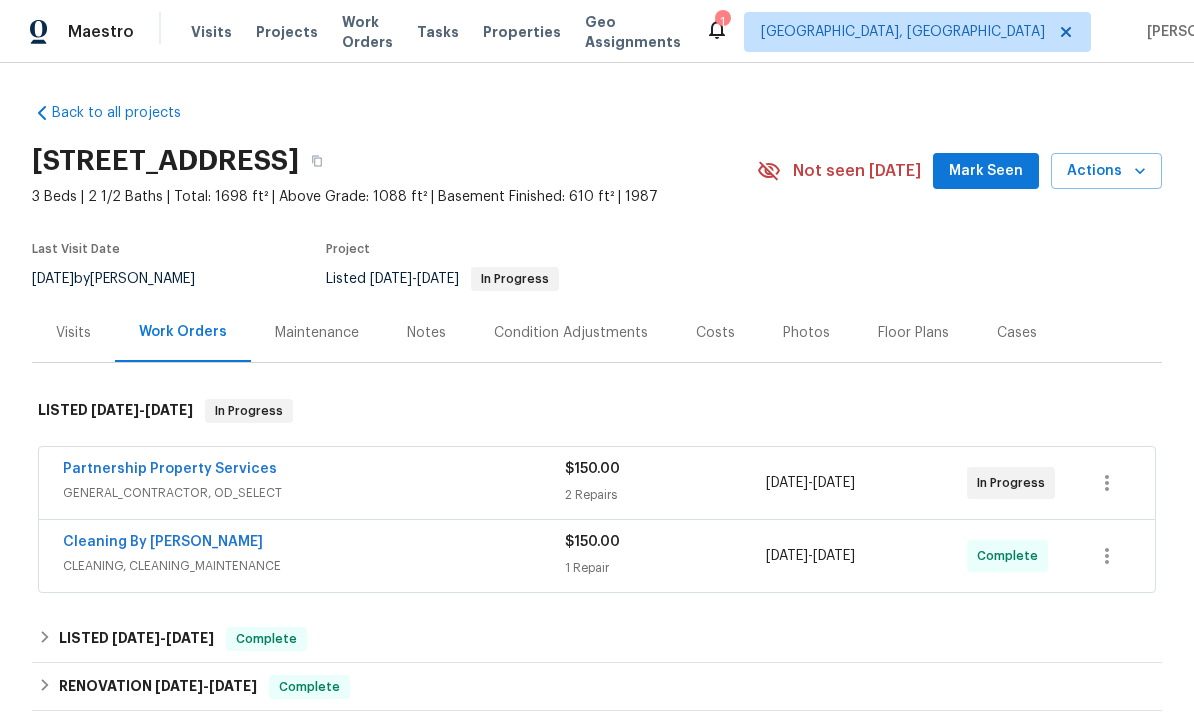 scroll, scrollTop: 0, scrollLeft: 0, axis: both 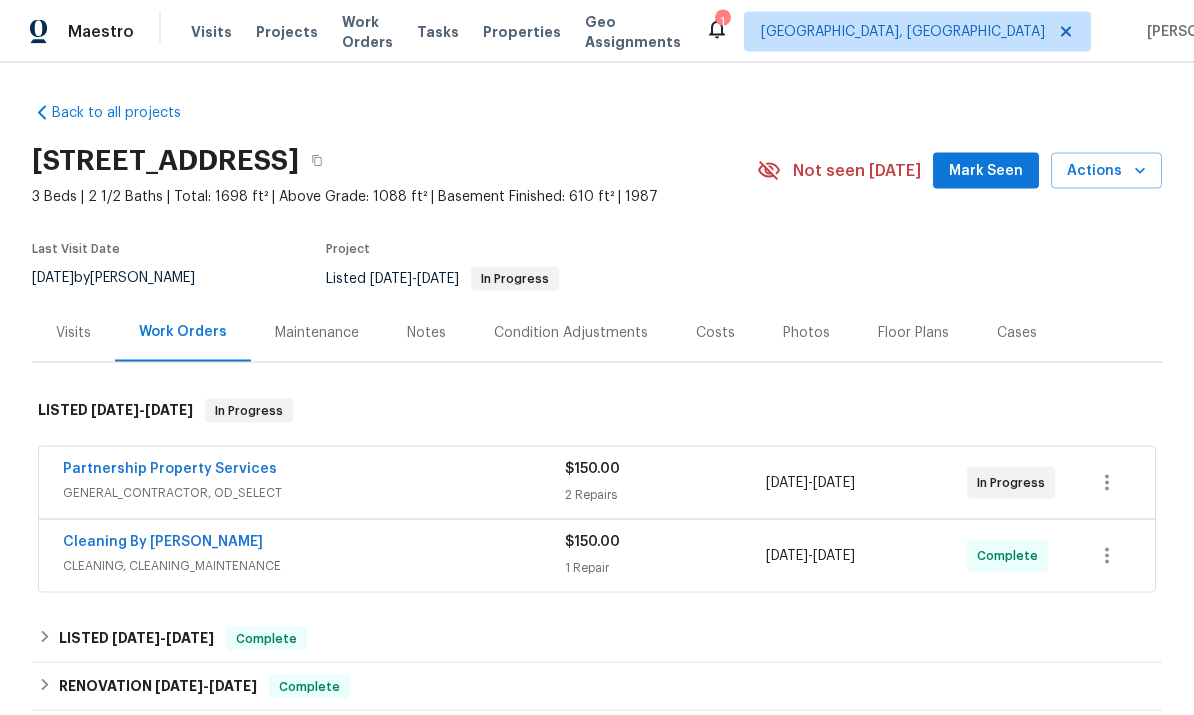 click on "Partnership Property Services" at bounding box center (170, 469) 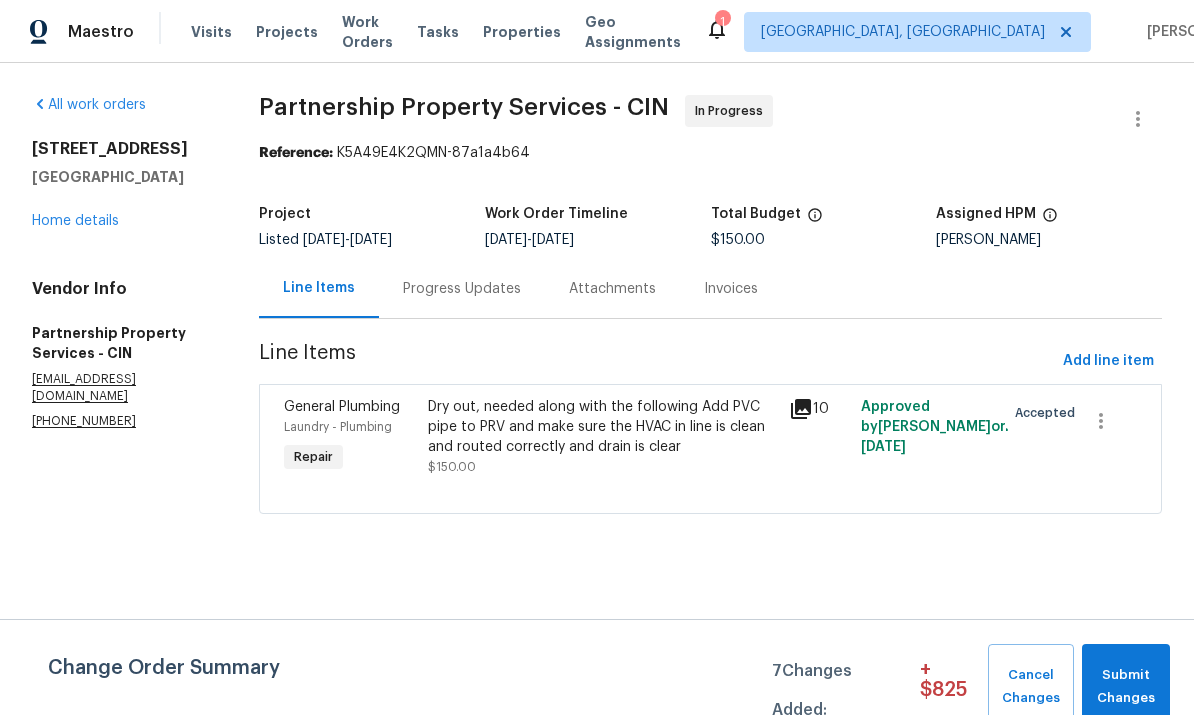 click on "Submit Changes" at bounding box center (1126, 687) 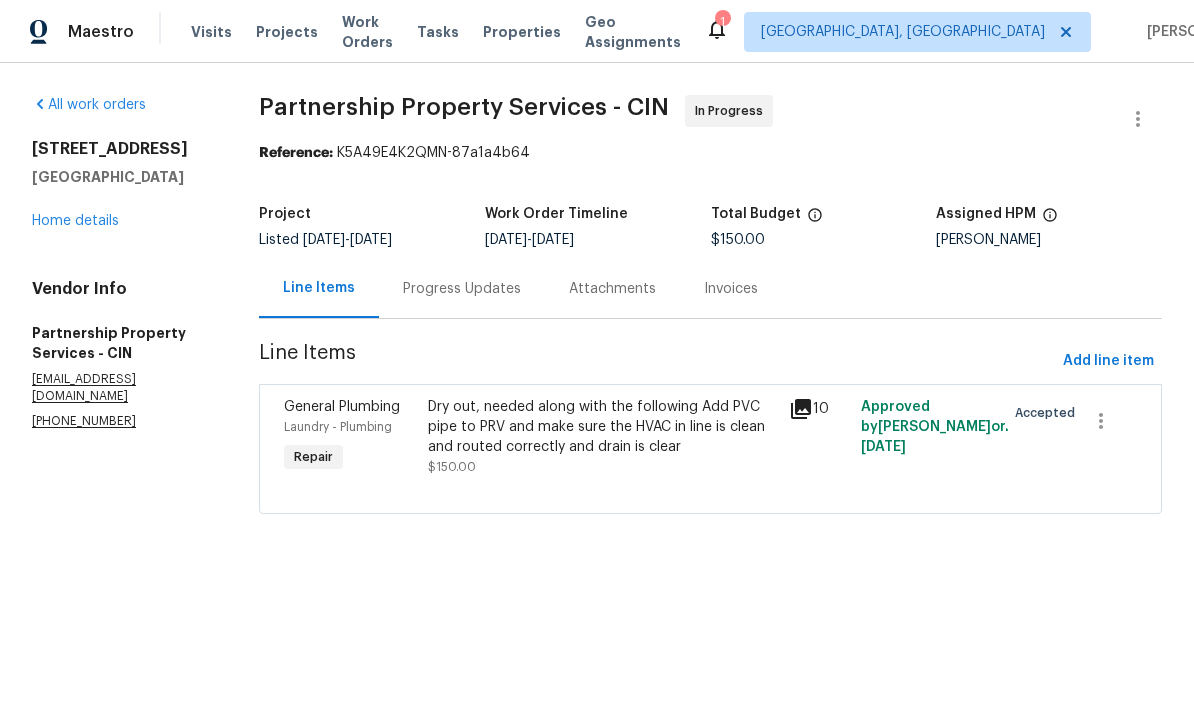 click on "Dry out, needed along with the following
Add PVC pipe to PRV and make sure the HVAC in line is clean and routed correctly and drain is clear" at bounding box center [602, 427] 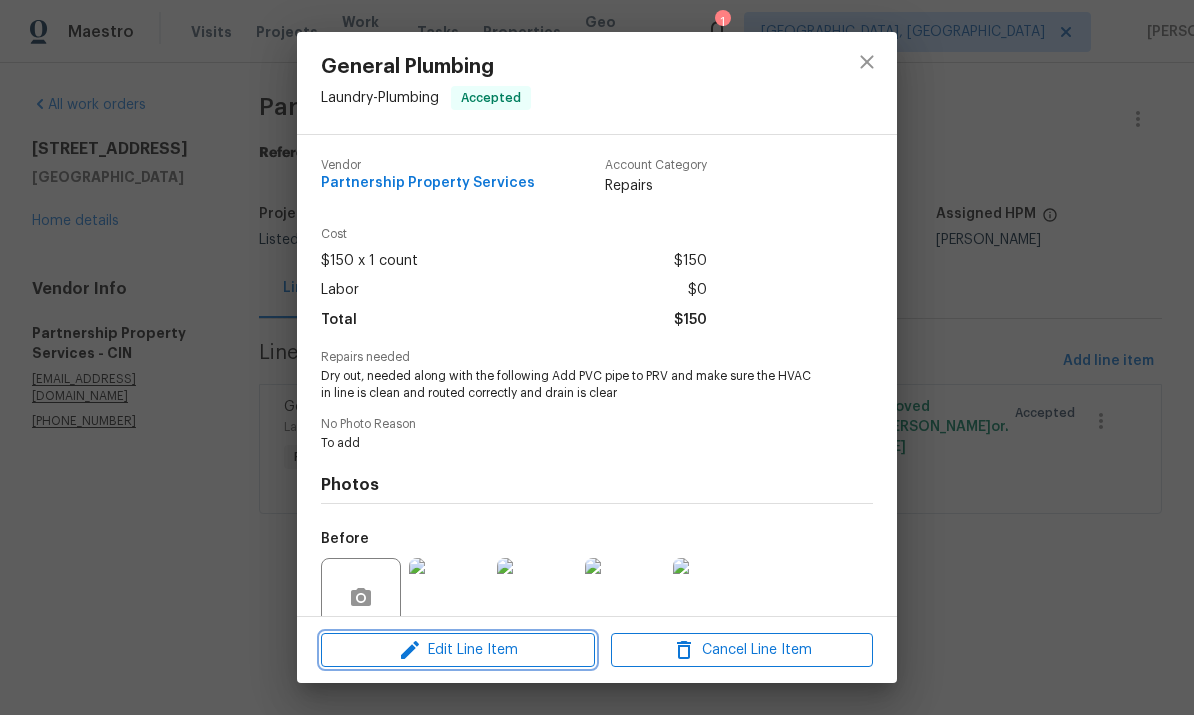 click on "Edit Line Item" at bounding box center (458, 650) 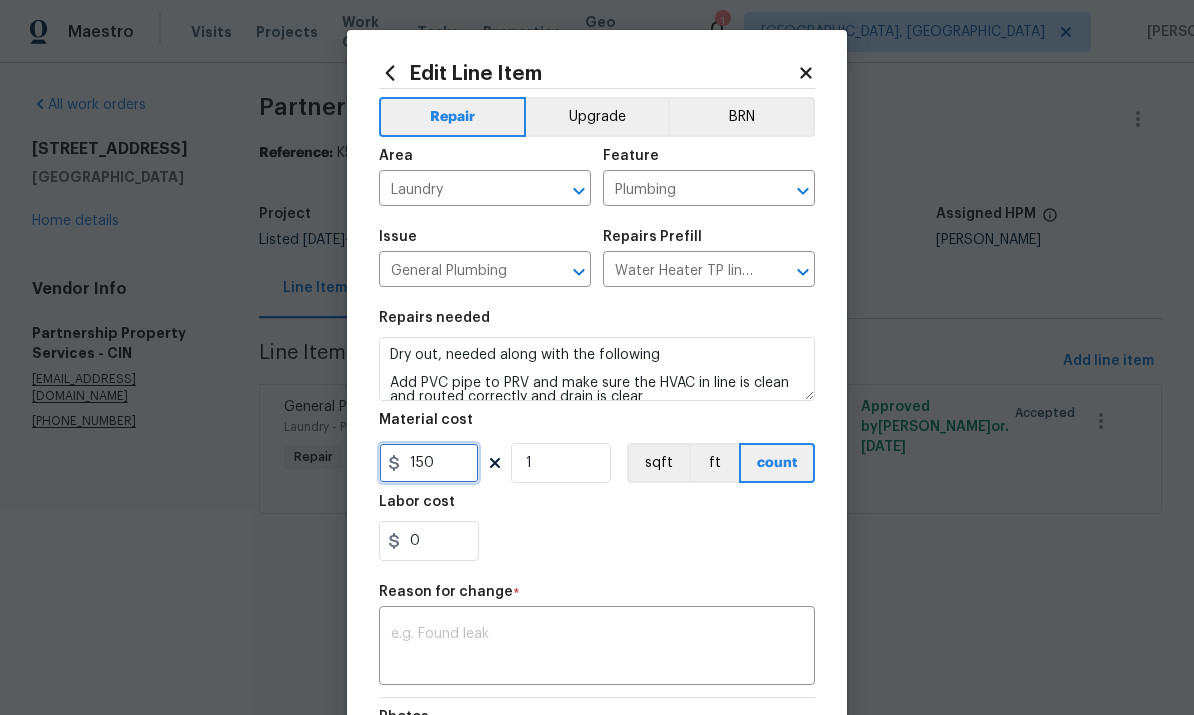click on "150" at bounding box center (429, 463) 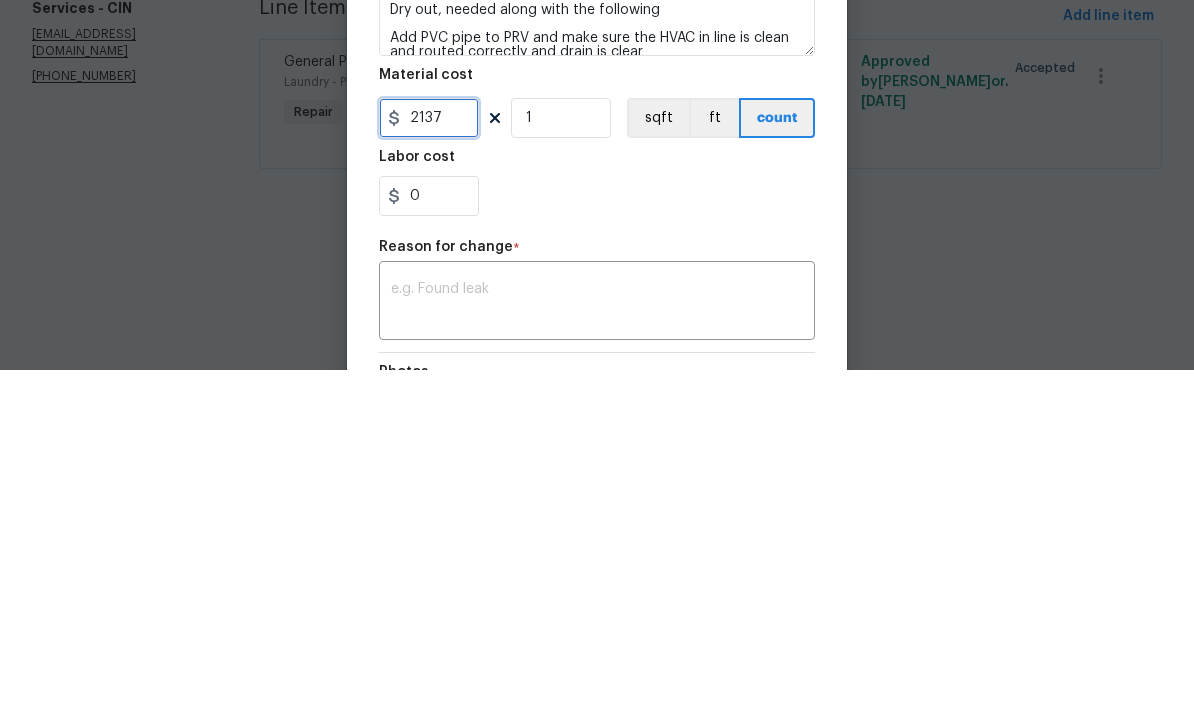 type on "2137" 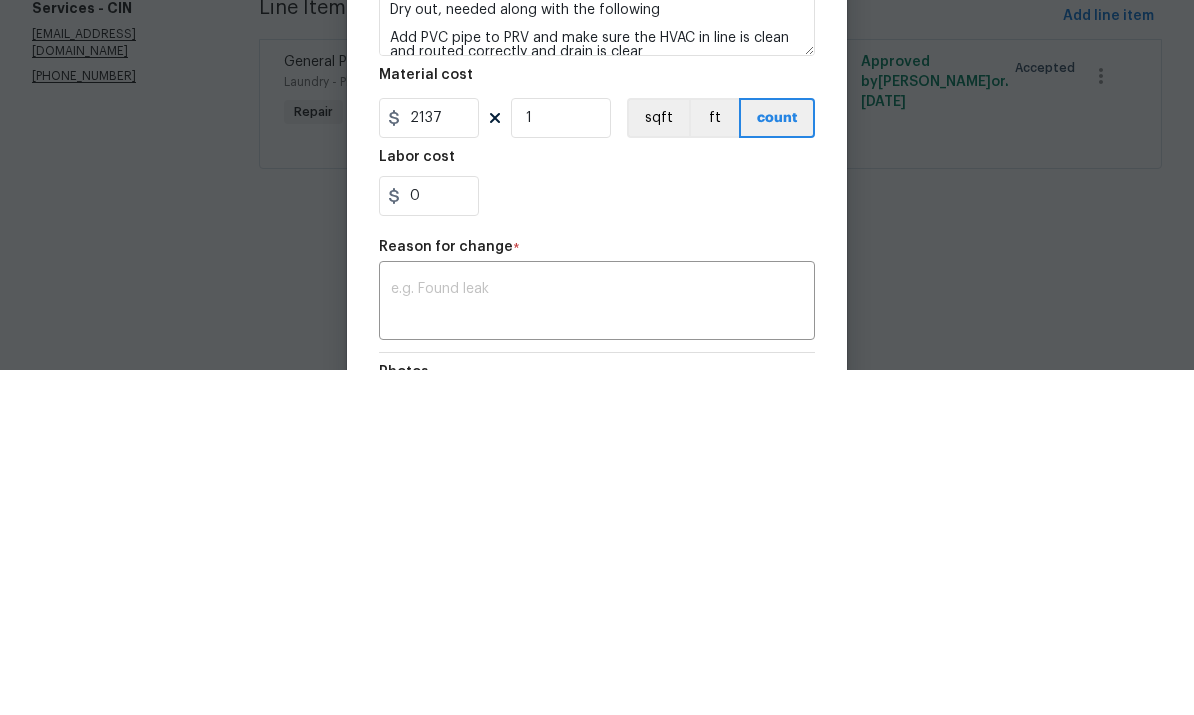 click on "0" at bounding box center (597, 541) 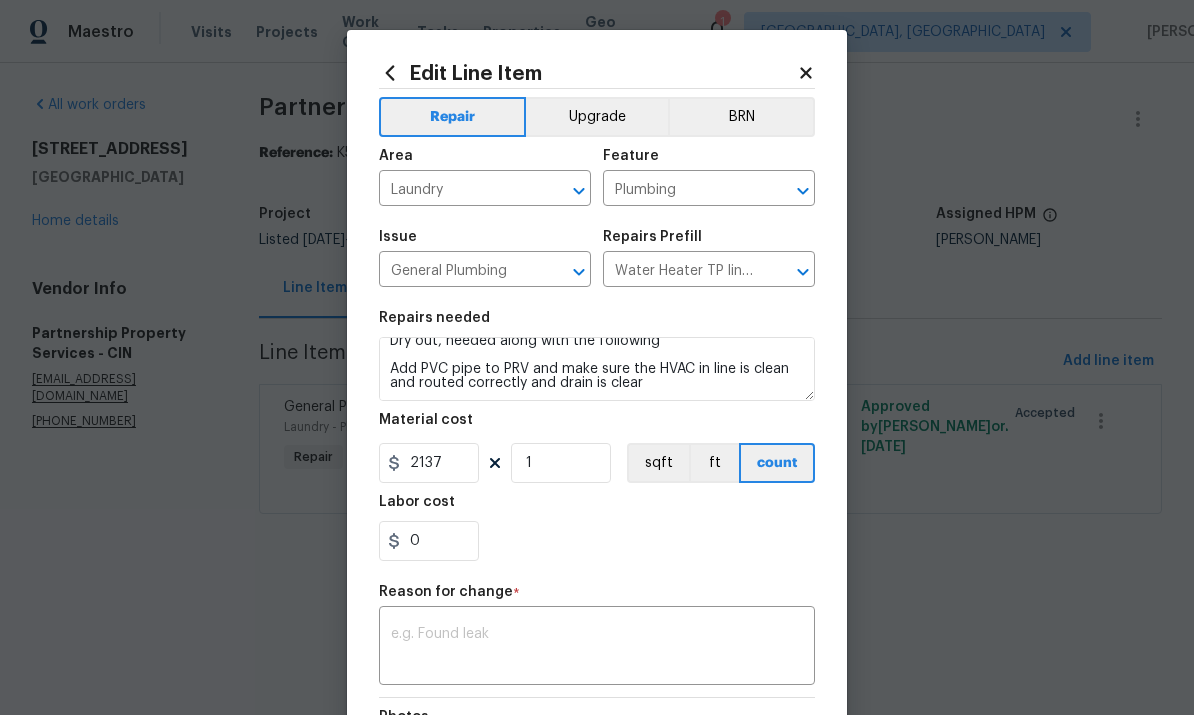 scroll, scrollTop: 14, scrollLeft: 0, axis: vertical 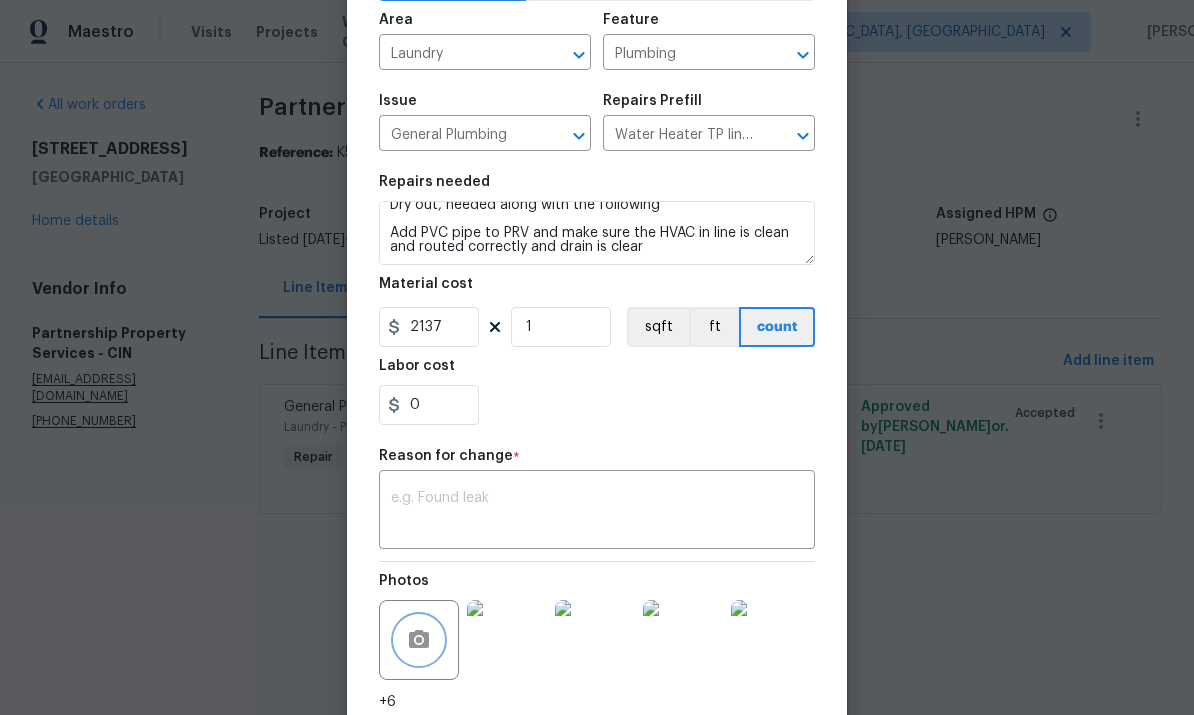 click at bounding box center [419, 640] 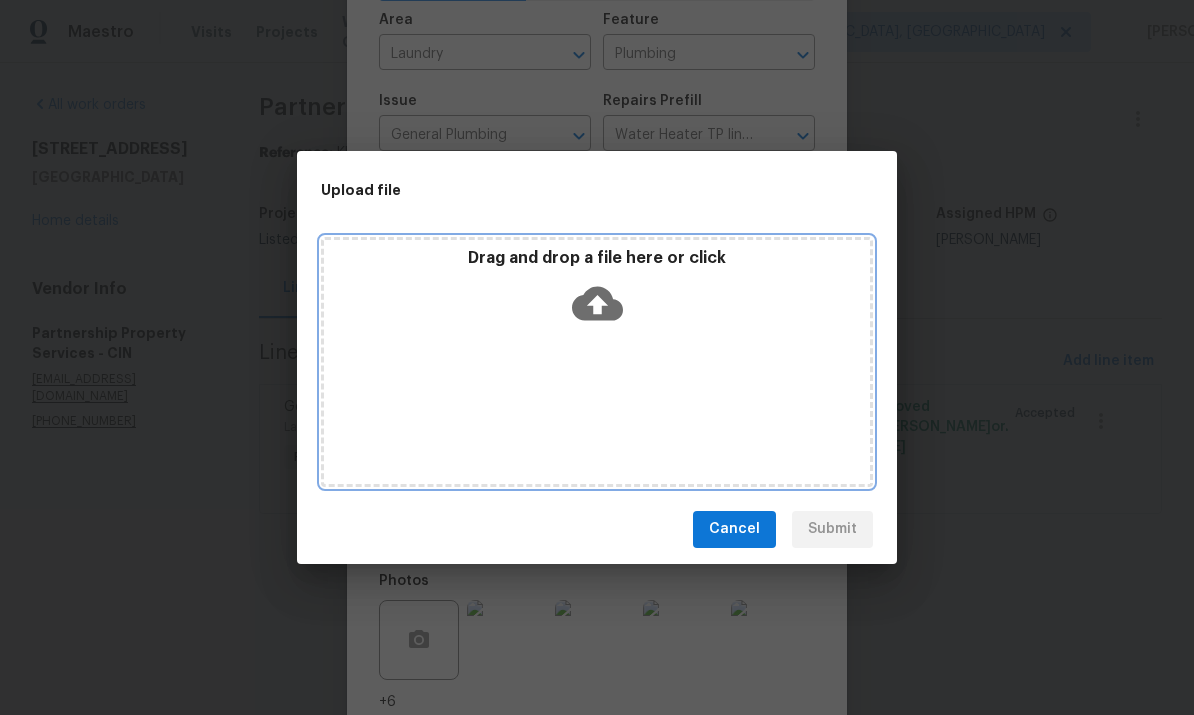 click 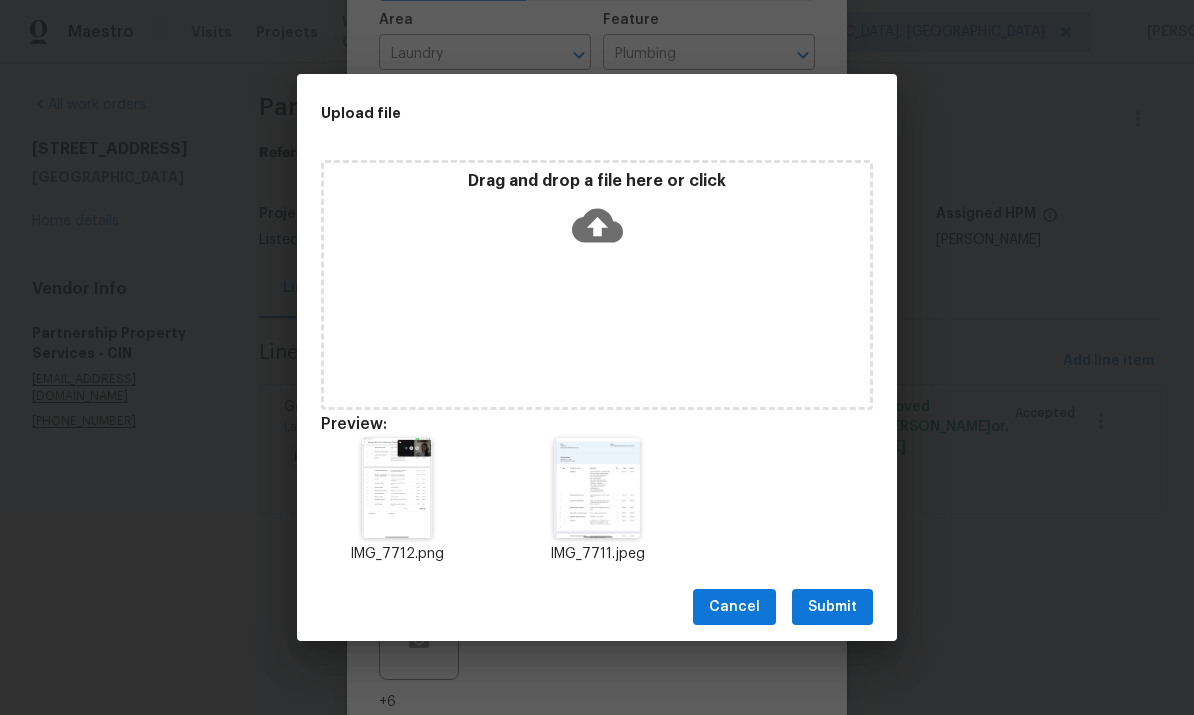 click on "Submit" at bounding box center [832, 607] 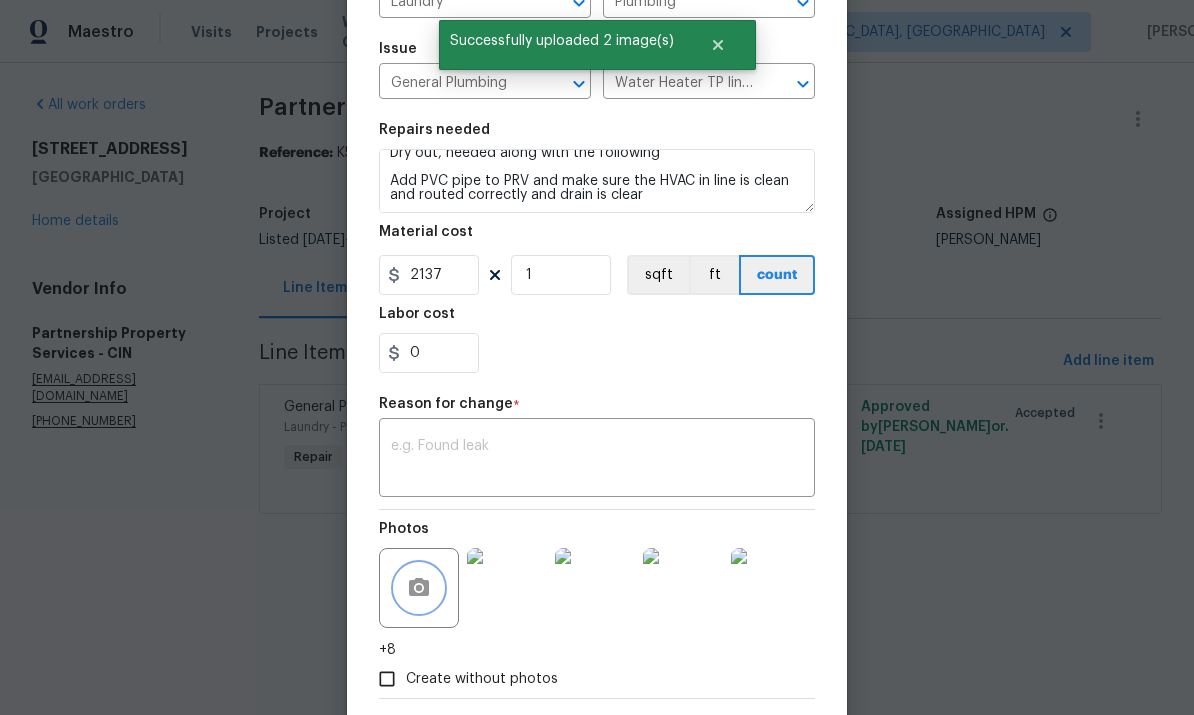 scroll, scrollTop: 195, scrollLeft: 0, axis: vertical 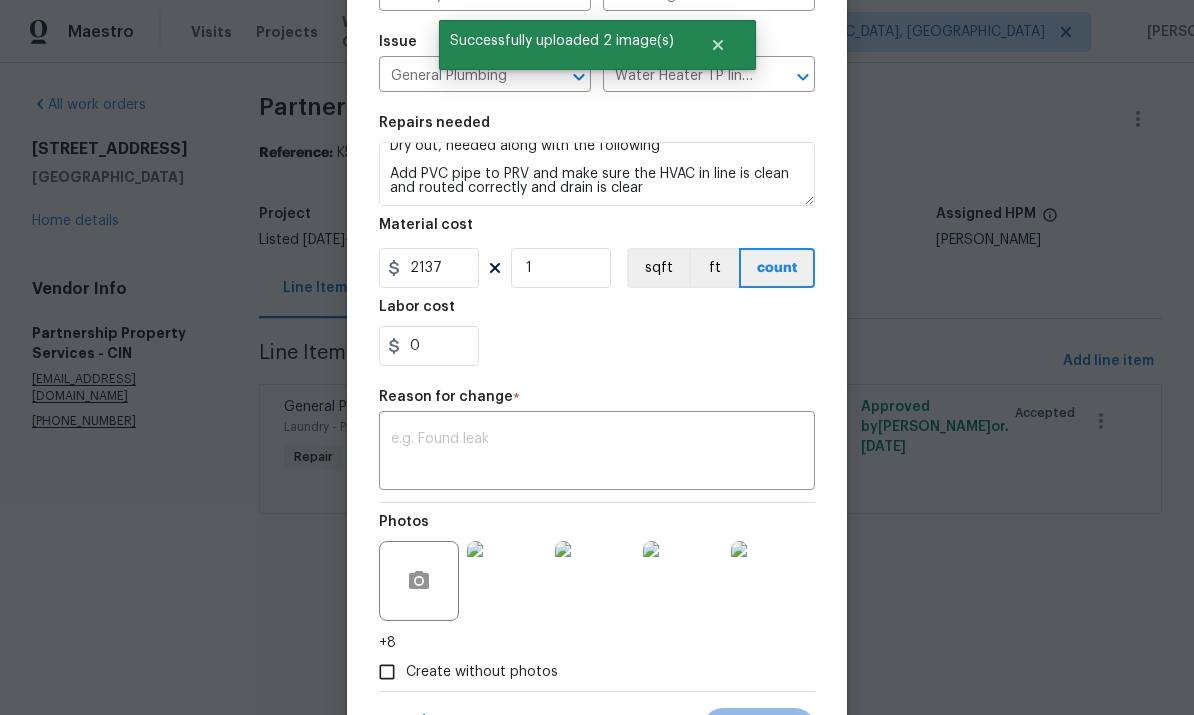 click at bounding box center (597, 453) 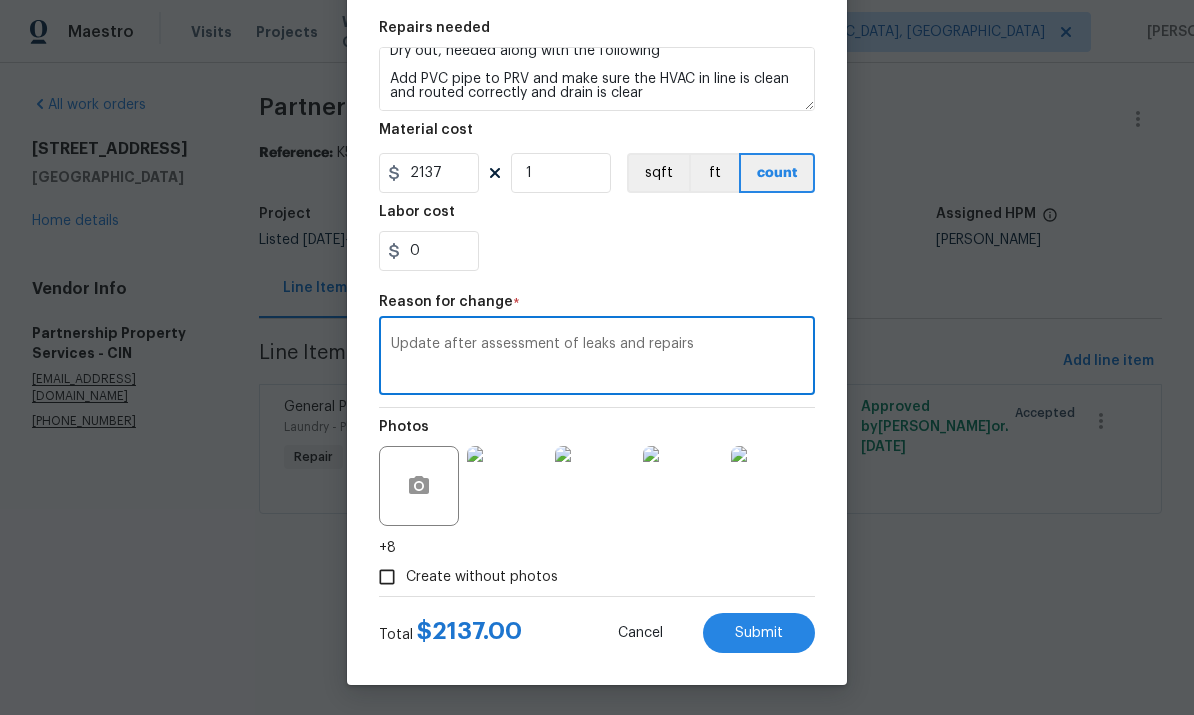 scroll, scrollTop: 294, scrollLeft: 0, axis: vertical 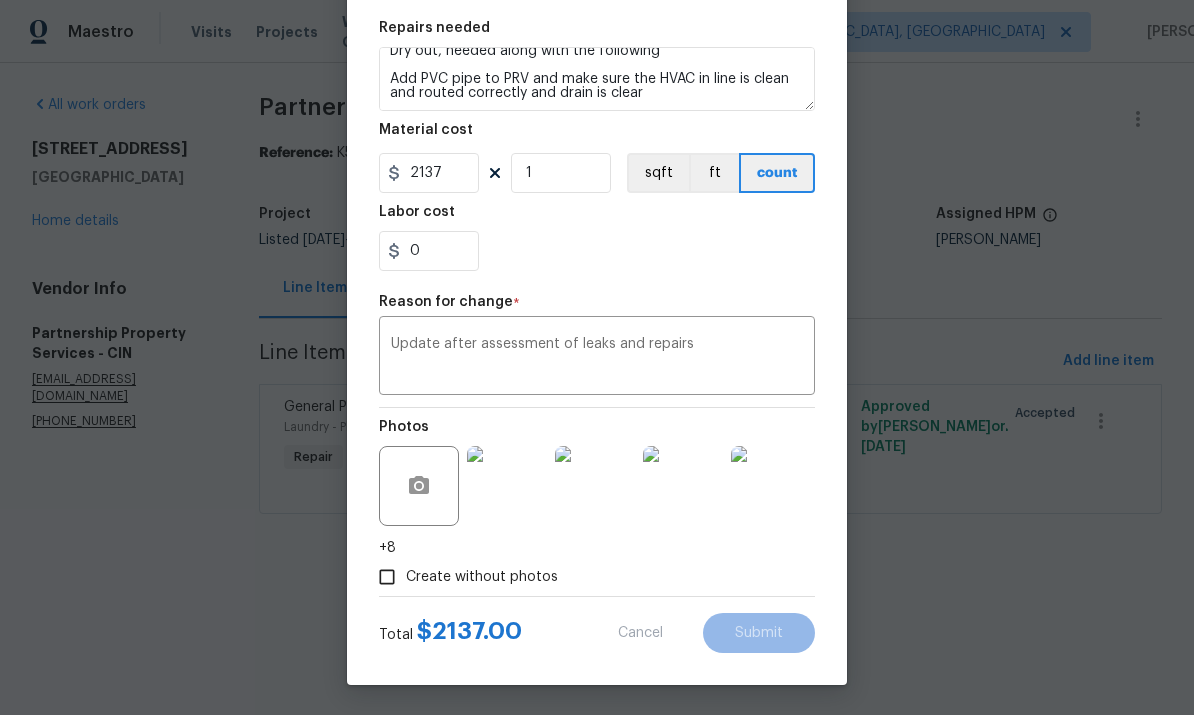type on "150" 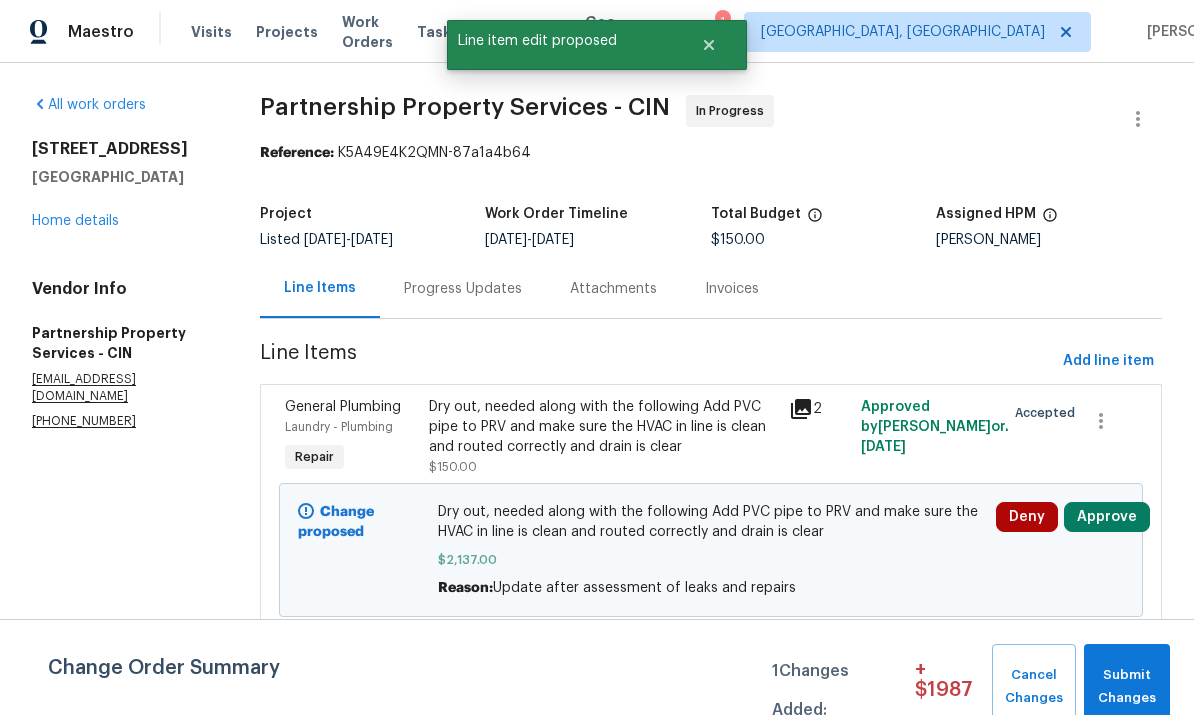 scroll, scrollTop: 0, scrollLeft: 0, axis: both 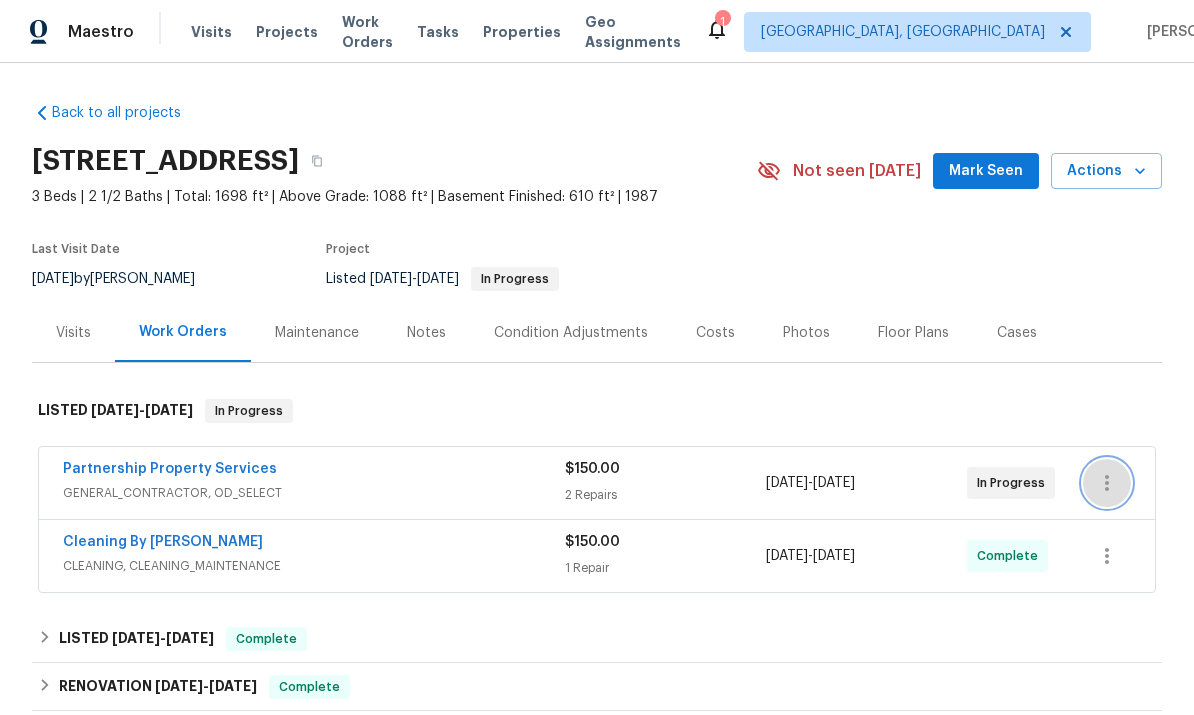 click 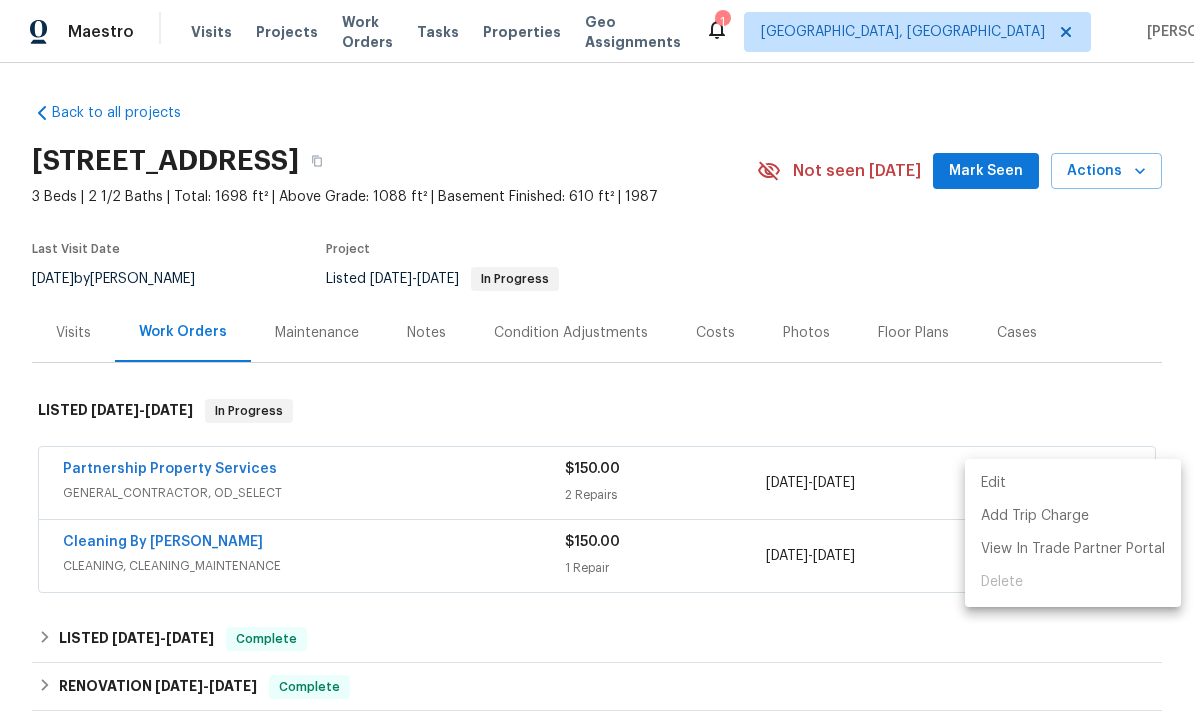 click on "Edit" at bounding box center [1073, 483] 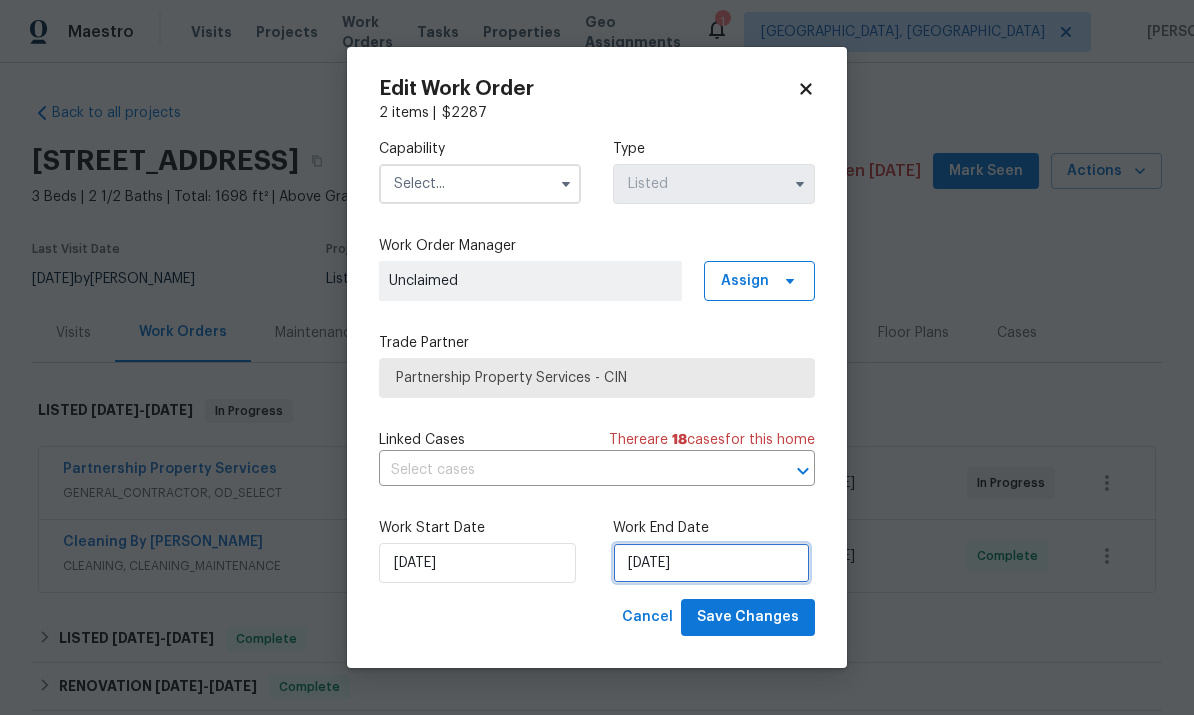click on "[DATE]" at bounding box center [711, 563] 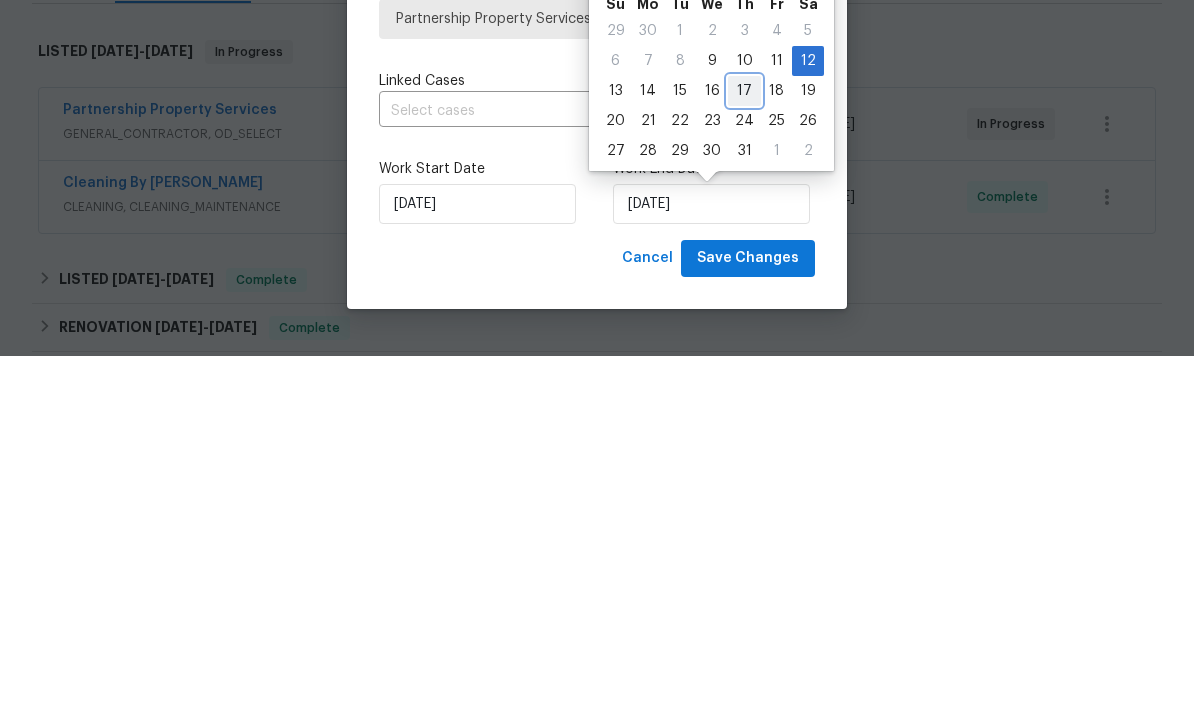 click on "17" at bounding box center [744, 450] 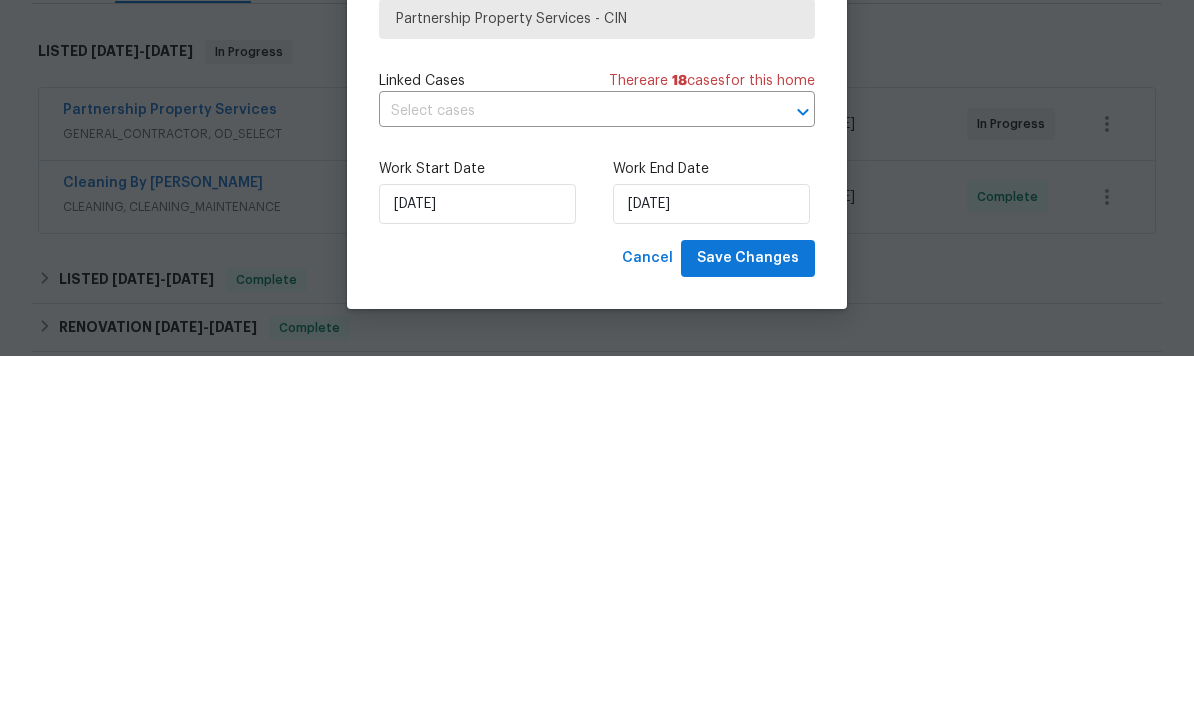 scroll, scrollTop: 75, scrollLeft: 0, axis: vertical 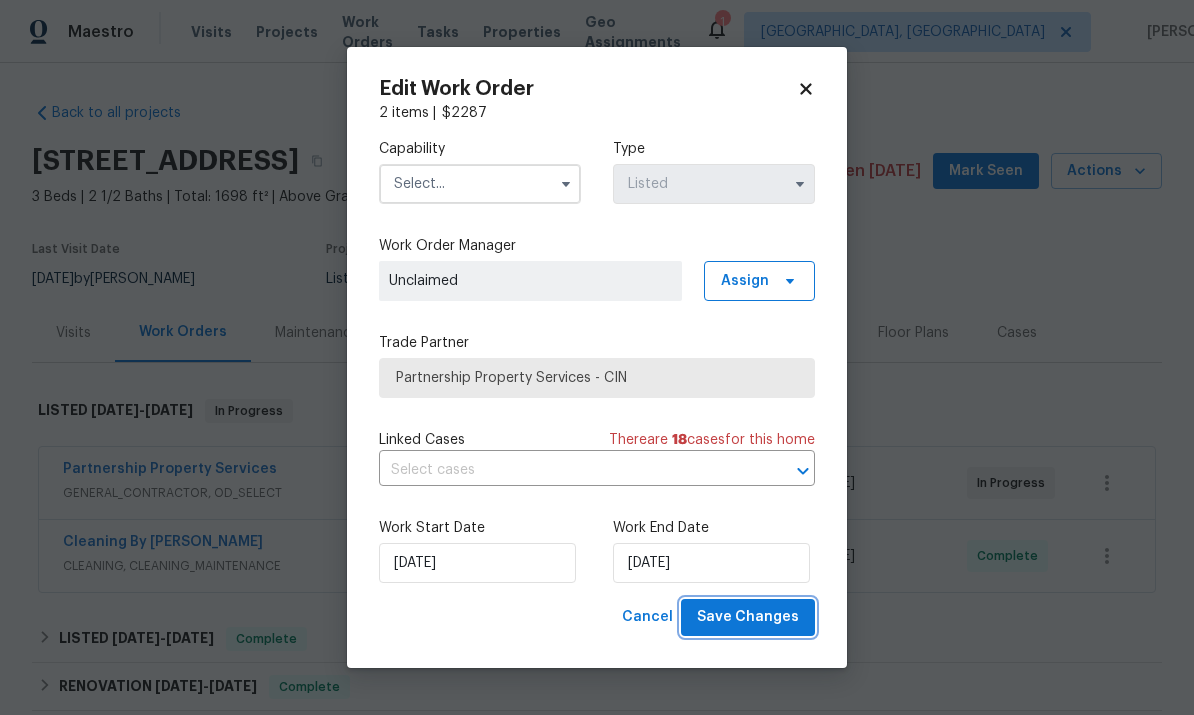 click on "Save Changes" at bounding box center (748, 617) 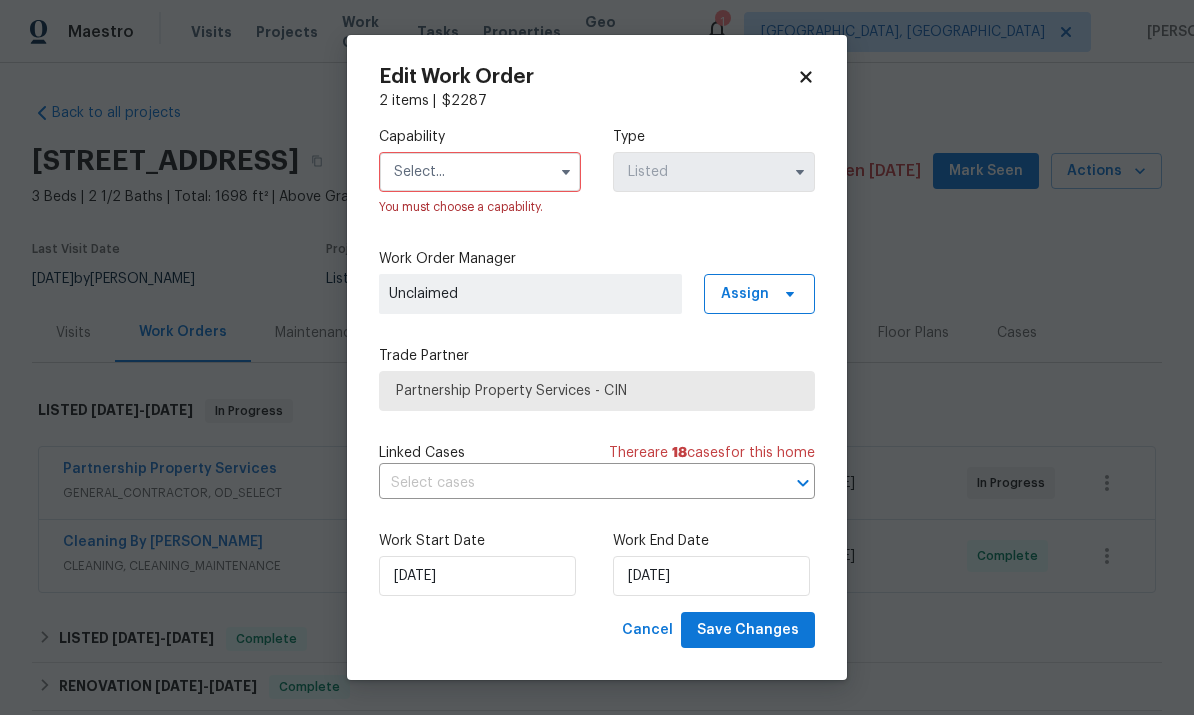 click at bounding box center (480, 172) 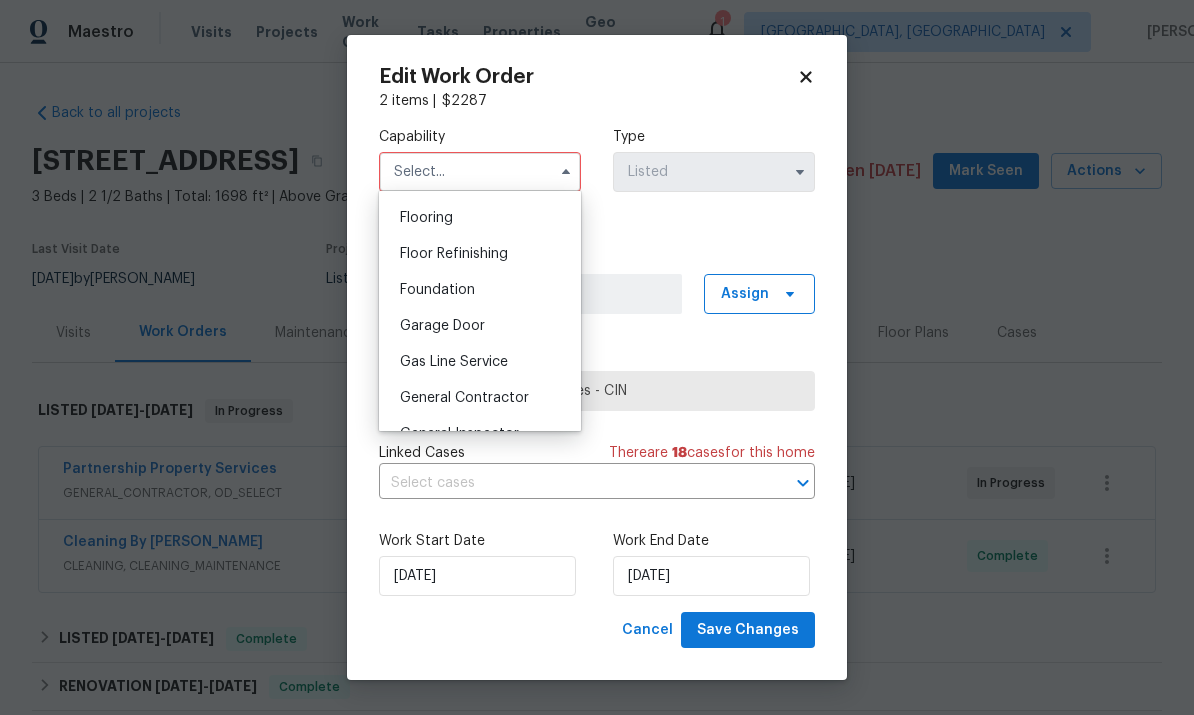 scroll, scrollTop: 789, scrollLeft: 0, axis: vertical 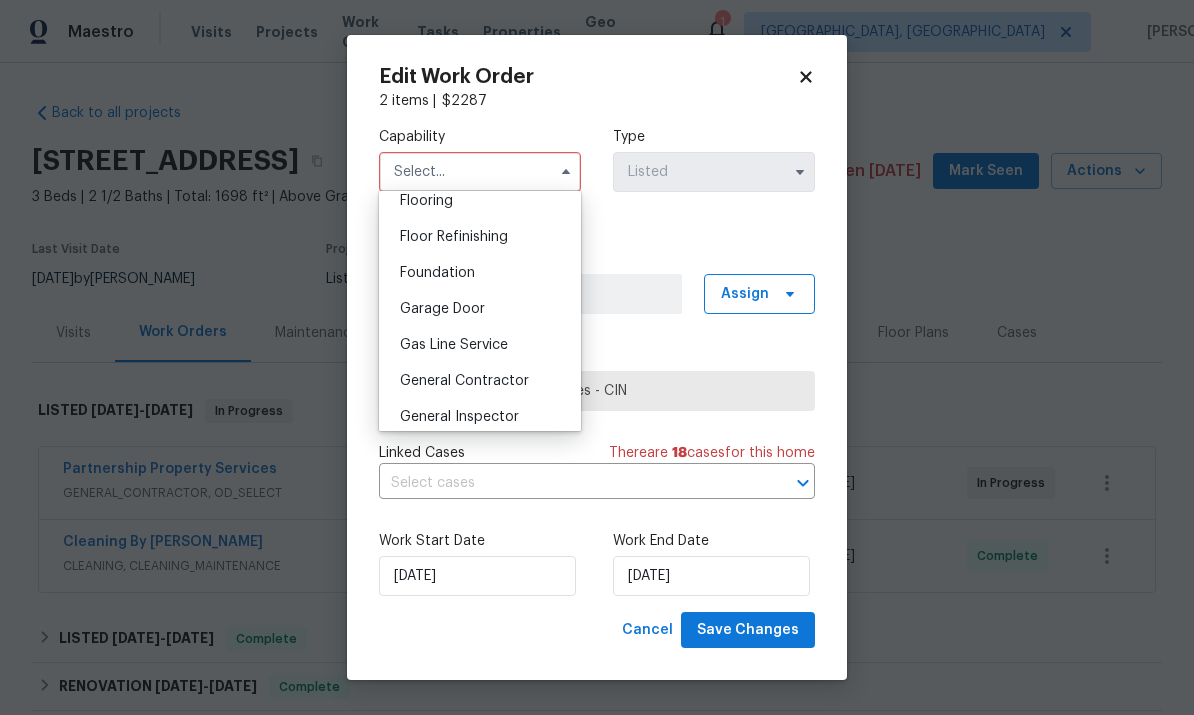 click on "General Contractor" at bounding box center (480, 381) 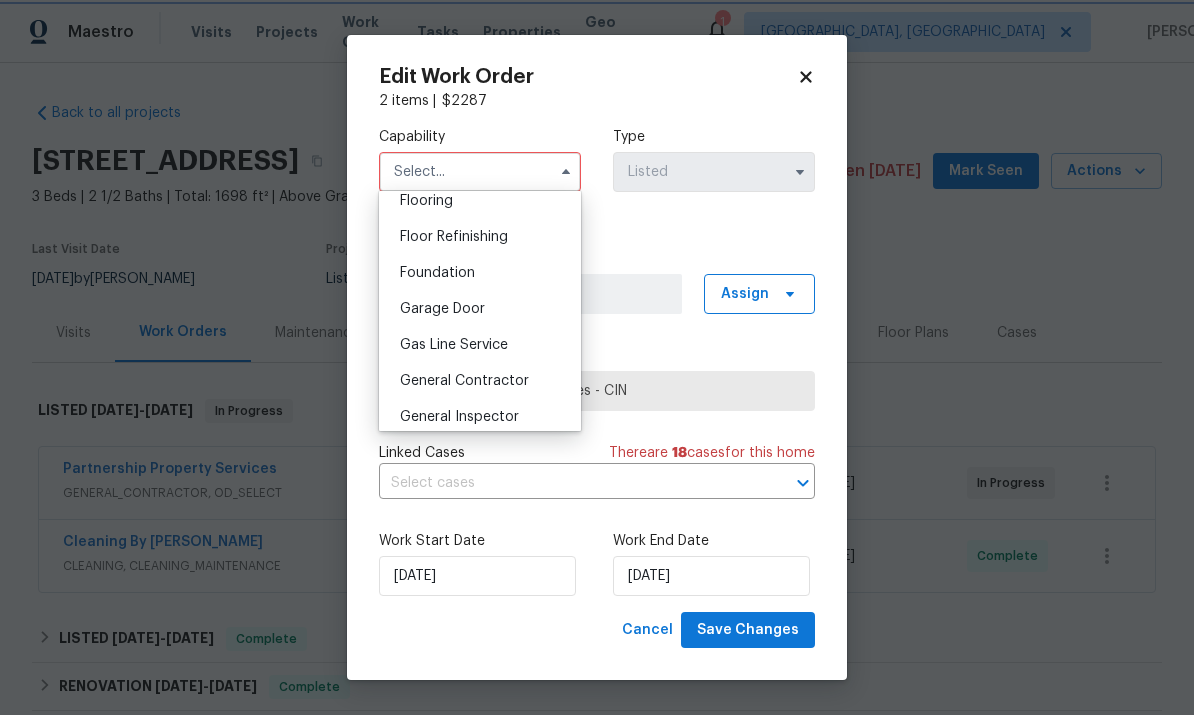 type on "General Contractor" 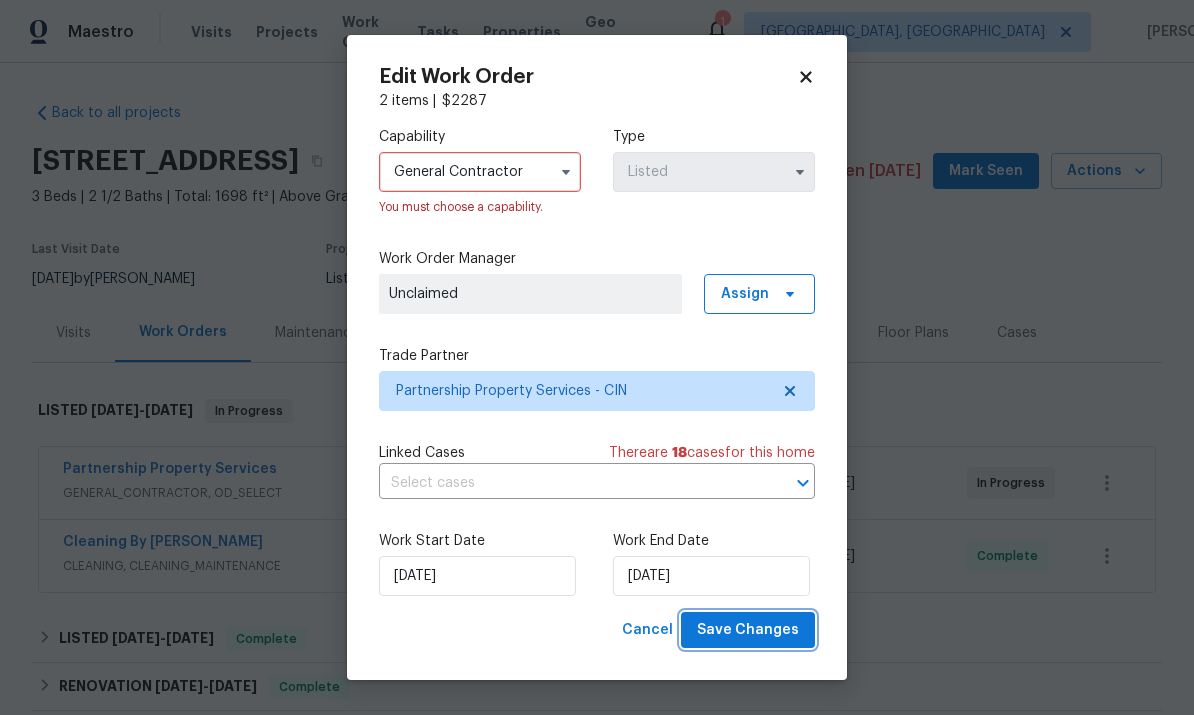 click on "Save Changes" at bounding box center [748, 630] 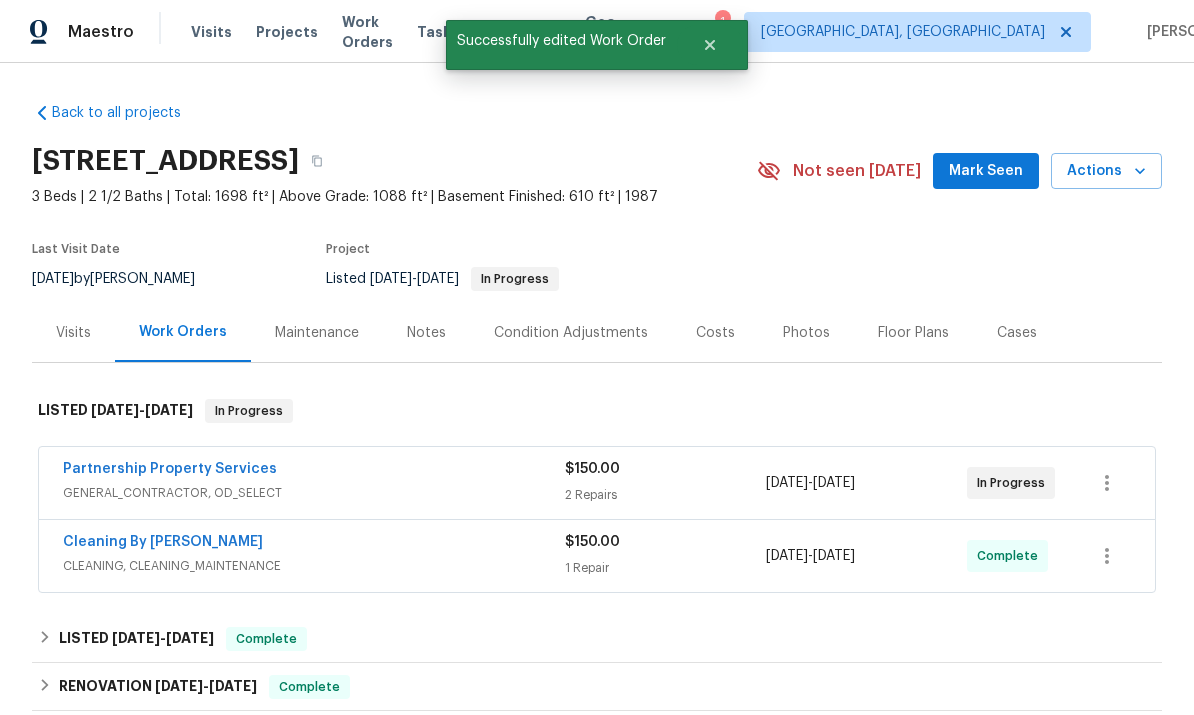 click on "Partnership Property Services" at bounding box center [170, 469] 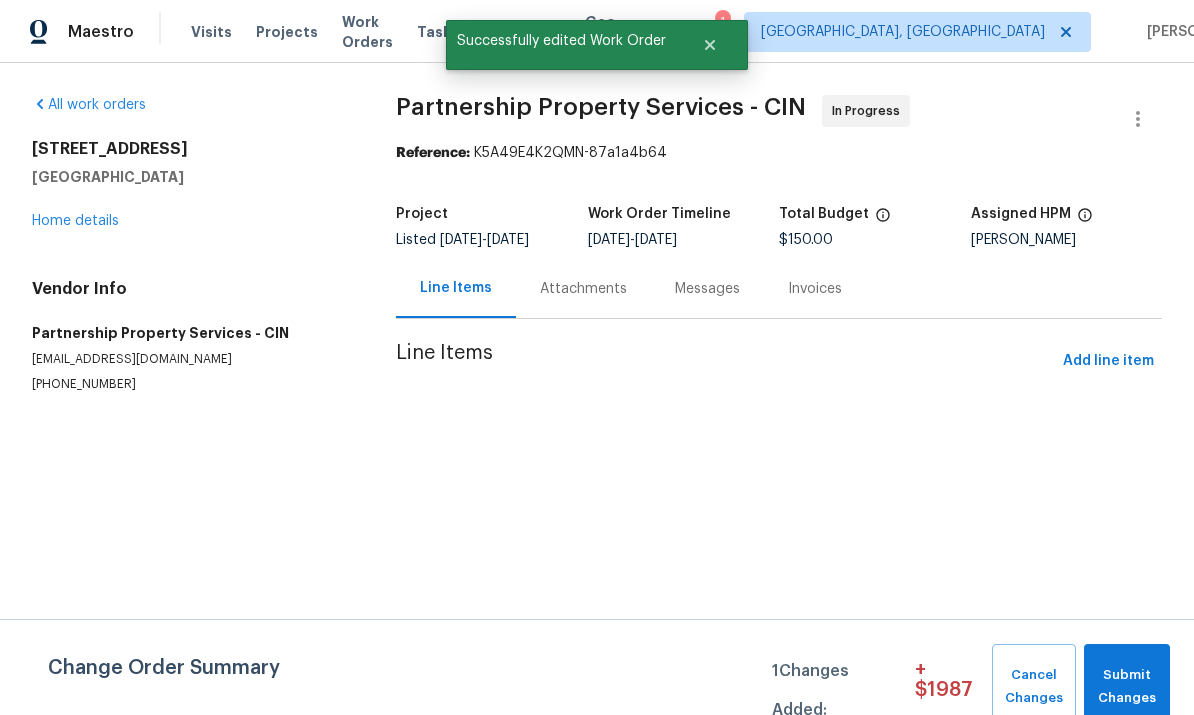 scroll, scrollTop: 0, scrollLeft: 0, axis: both 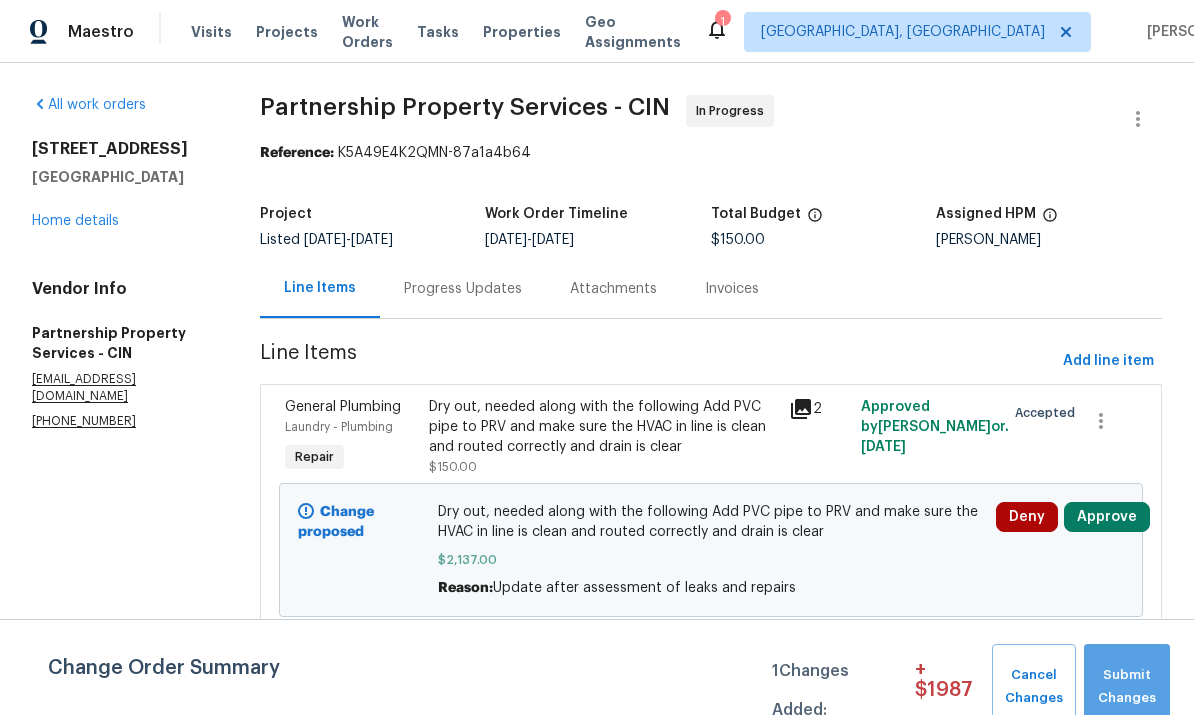 click on "Submit Changes" at bounding box center (1127, 687) 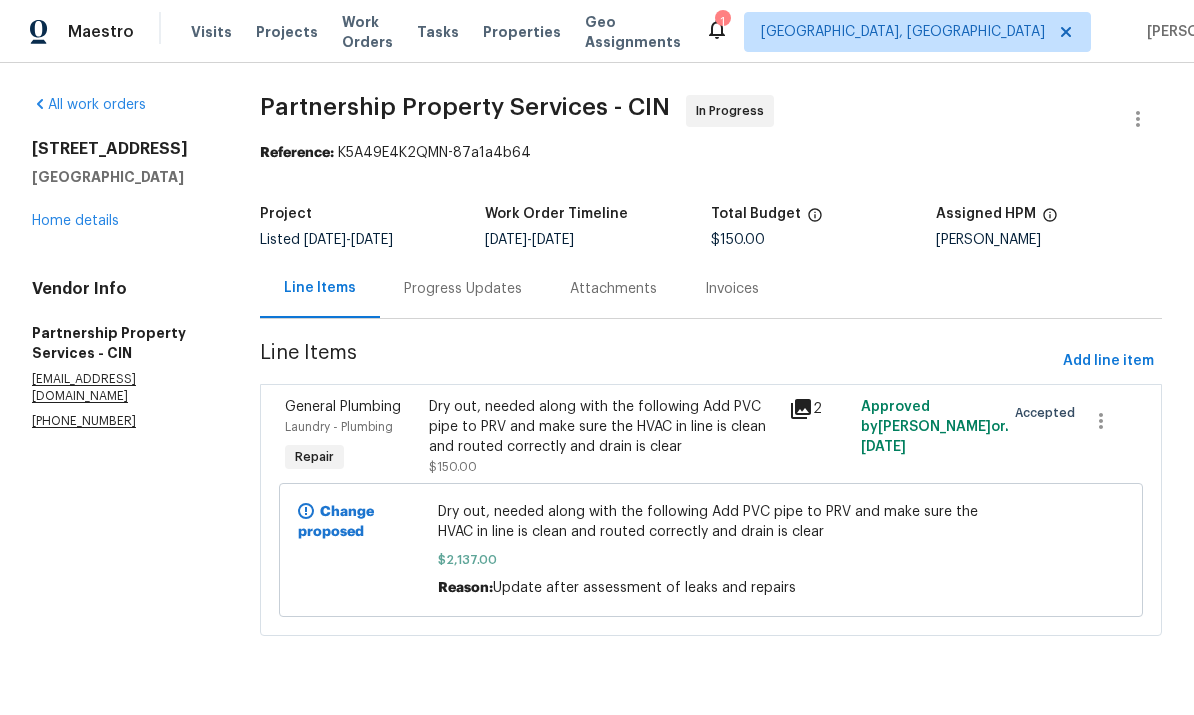 click on "Home details" at bounding box center [75, 221] 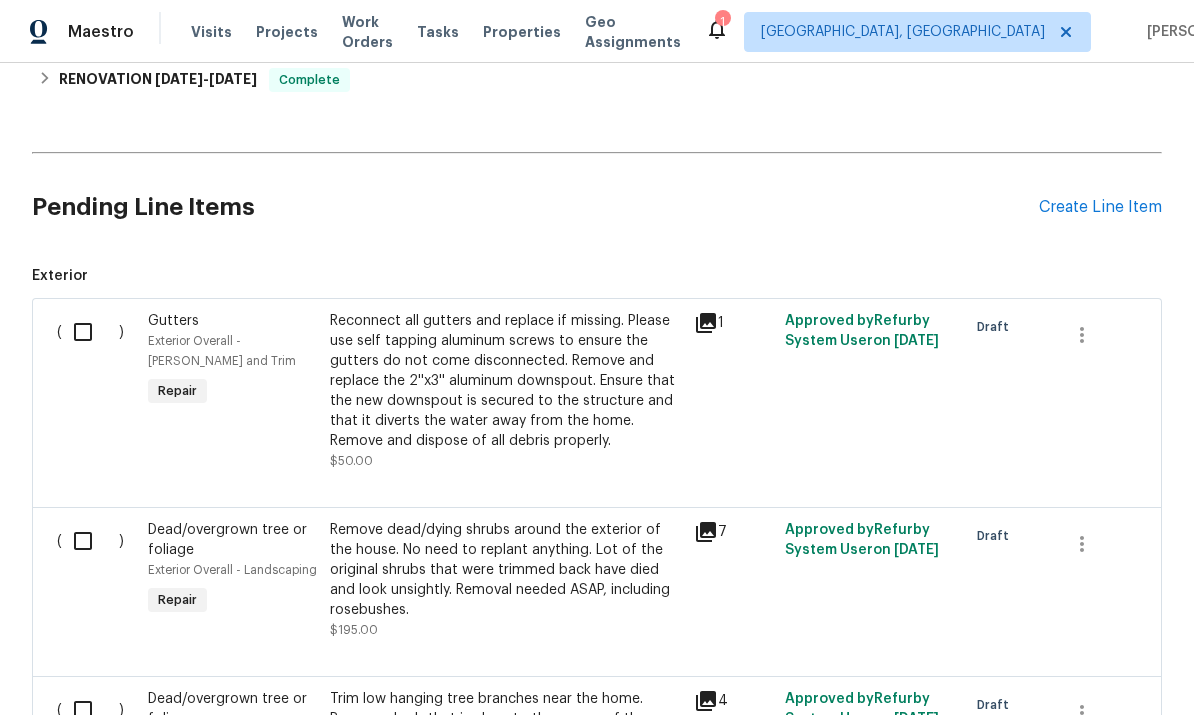 scroll, scrollTop: 759, scrollLeft: 0, axis: vertical 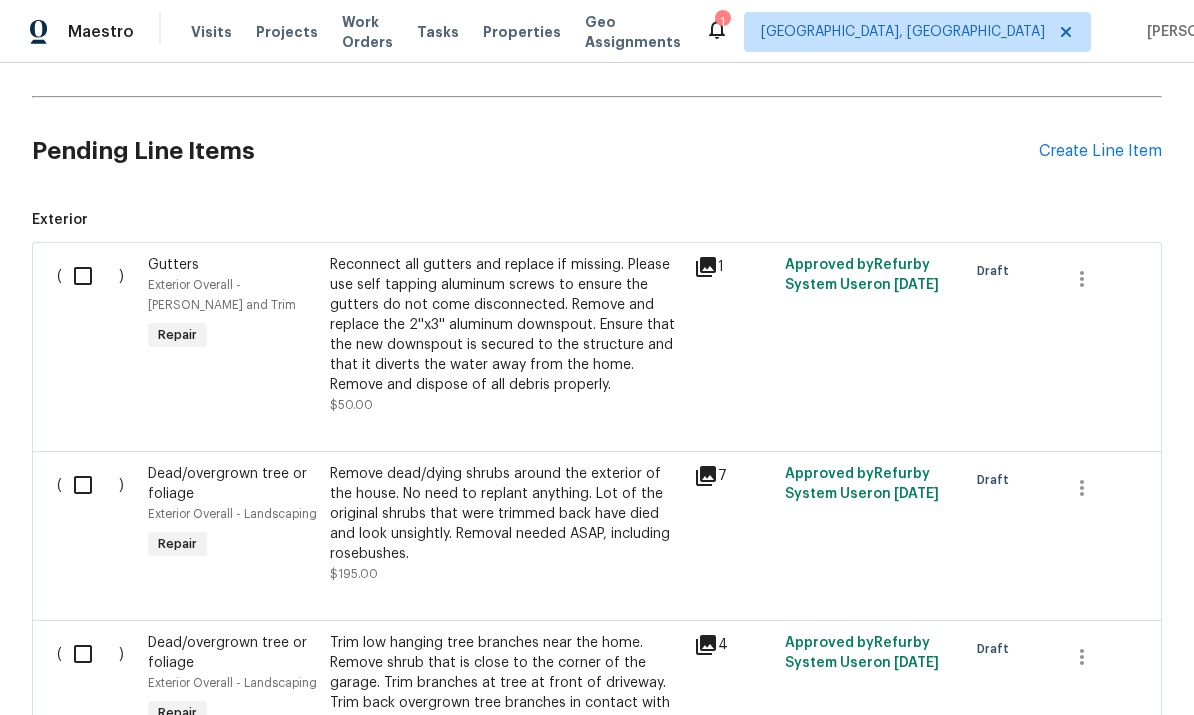 click at bounding box center [90, 276] 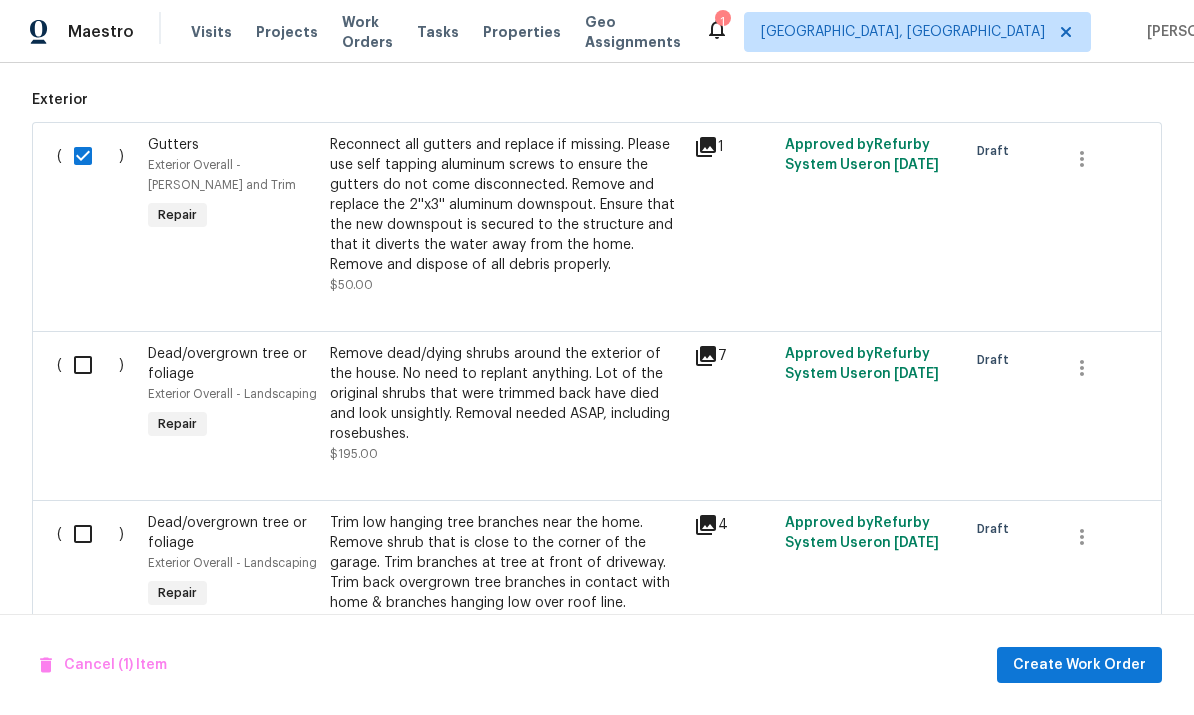 scroll, scrollTop: 908, scrollLeft: 0, axis: vertical 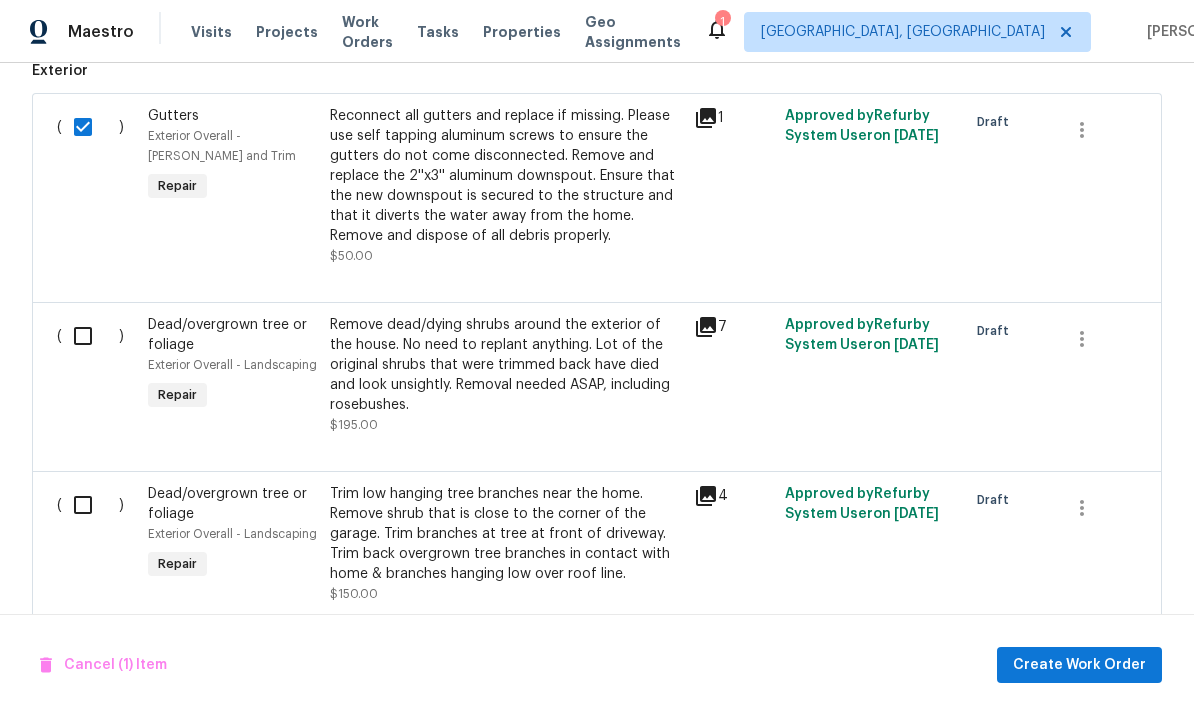 click at bounding box center (90, 336) 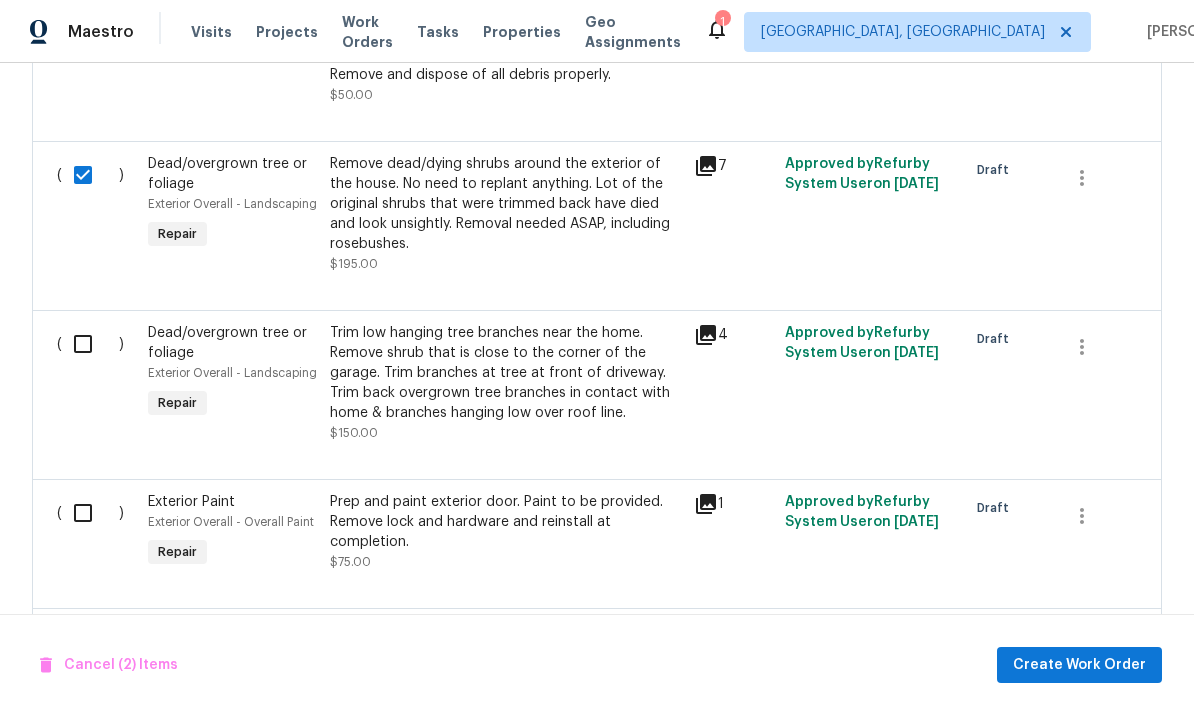 scroll, scrollTop: 1085, scrollLeft: 0, axis: vertical 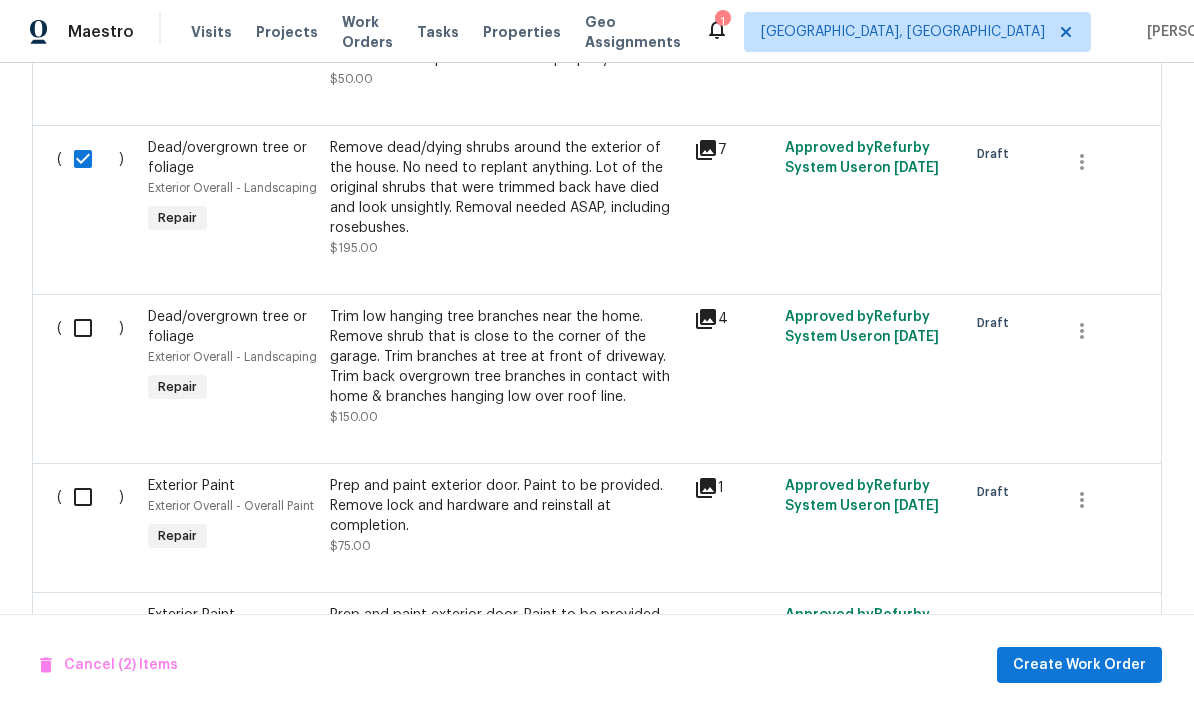 click at bounding box center [90, 328] 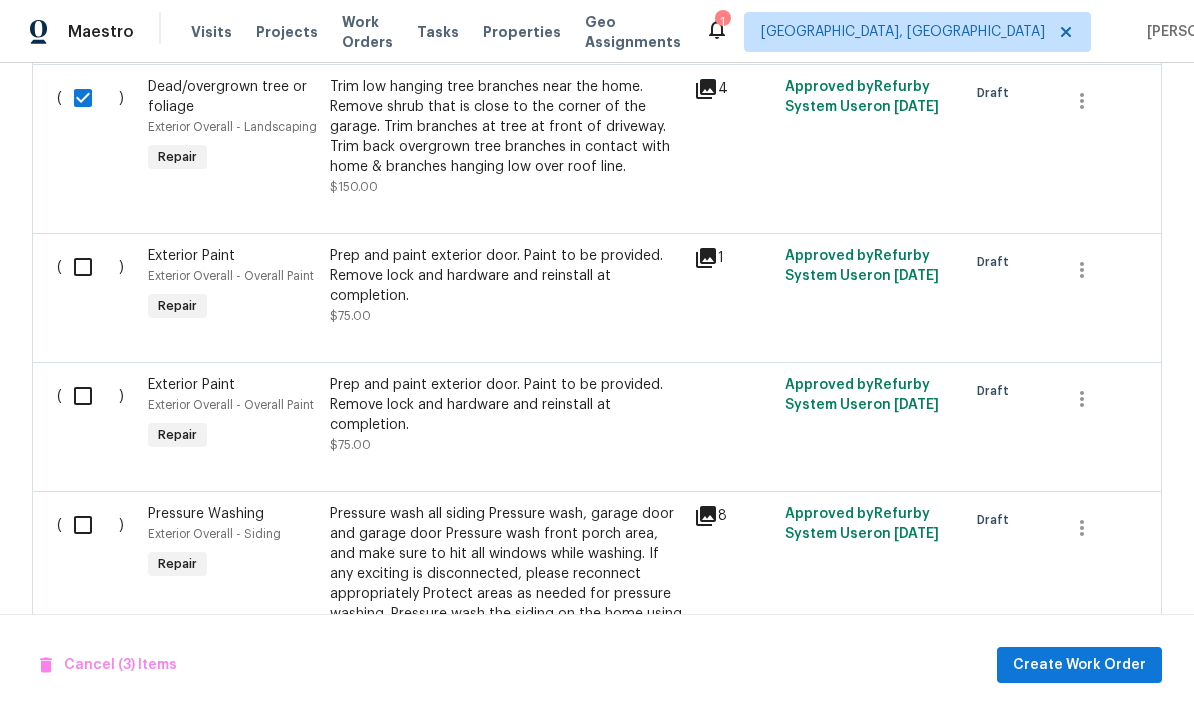 scroll, scrollTop: 1318, scrollLeft: 0, axis: vertical 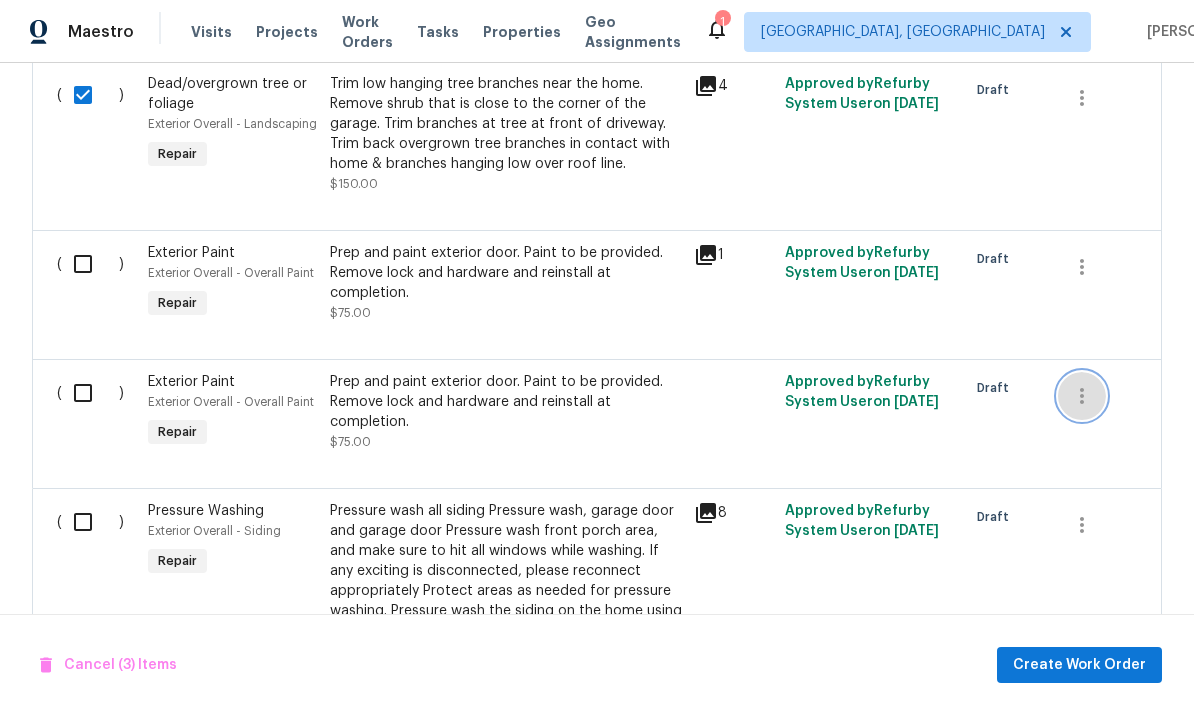 click 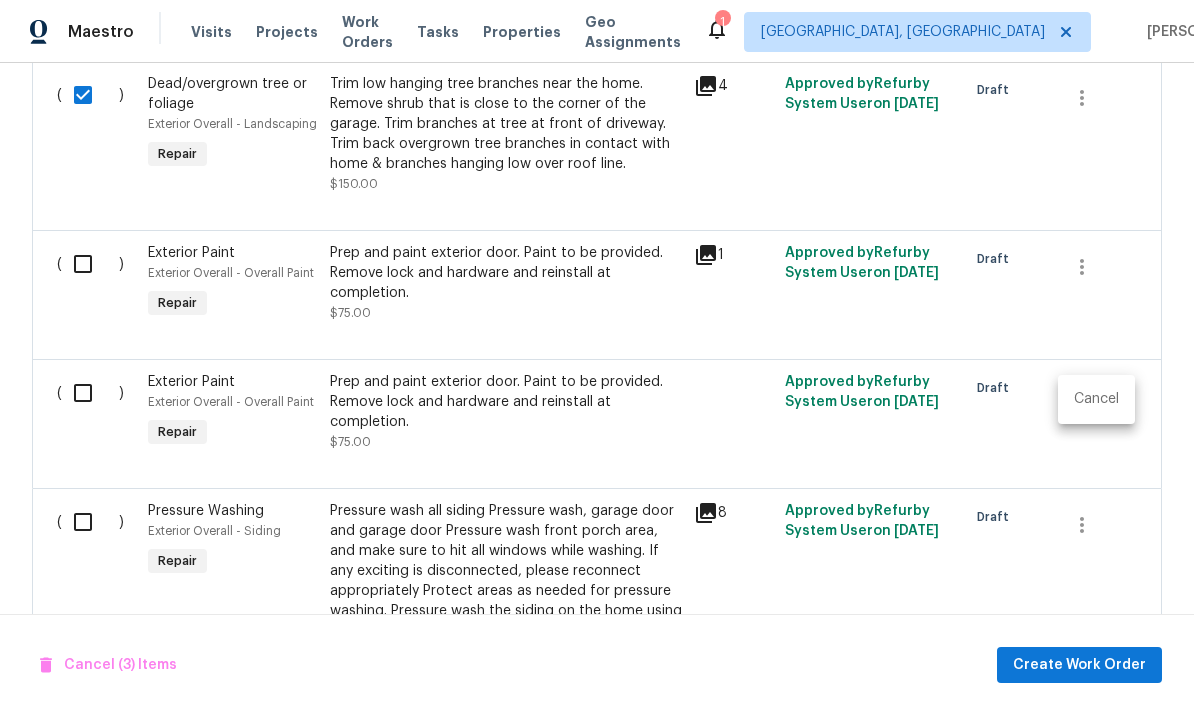 click on "Cancel" at bounding box center (1096, 399) 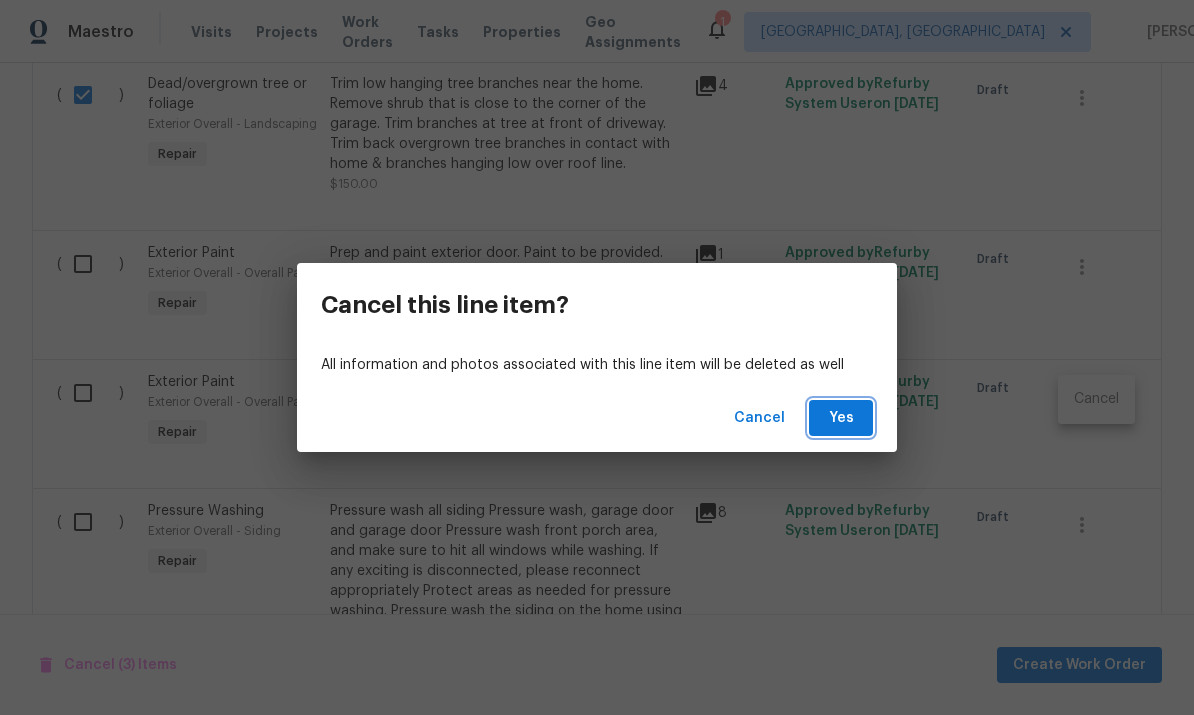 click on "Yes" at bounding box center [841, 418] 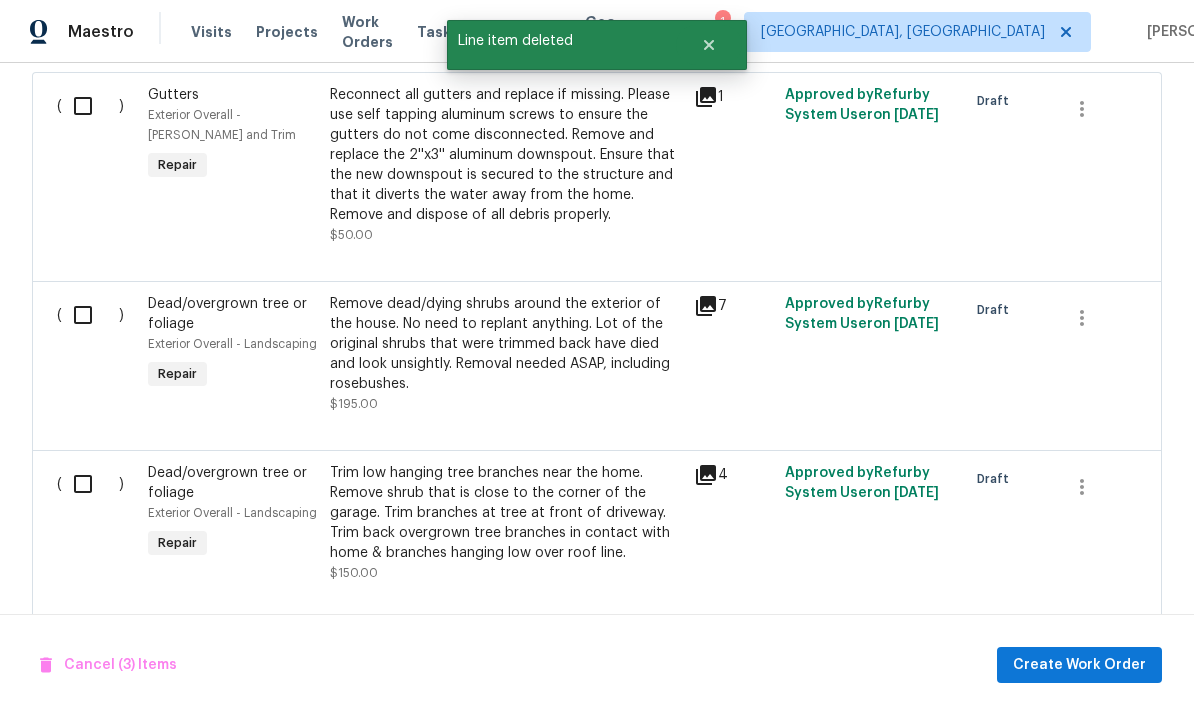 scroll, scrollTop: 876, scrollLeft: 0, axis: vertical 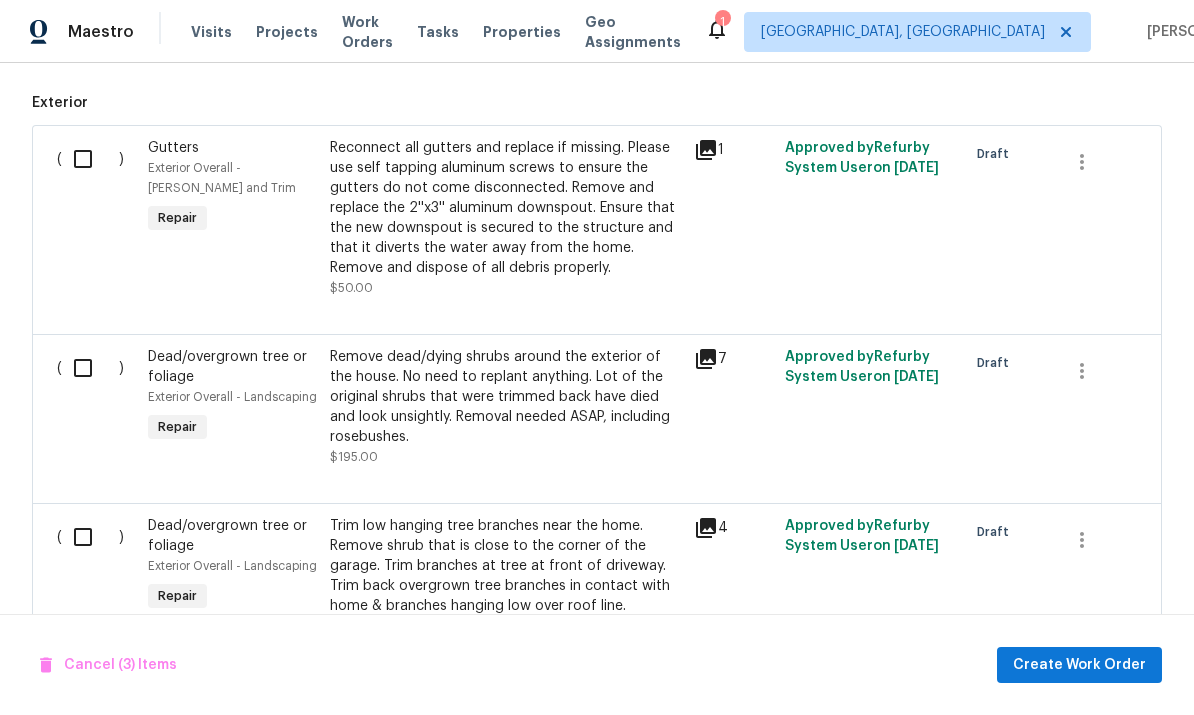 click at bounding box center [90, 159] 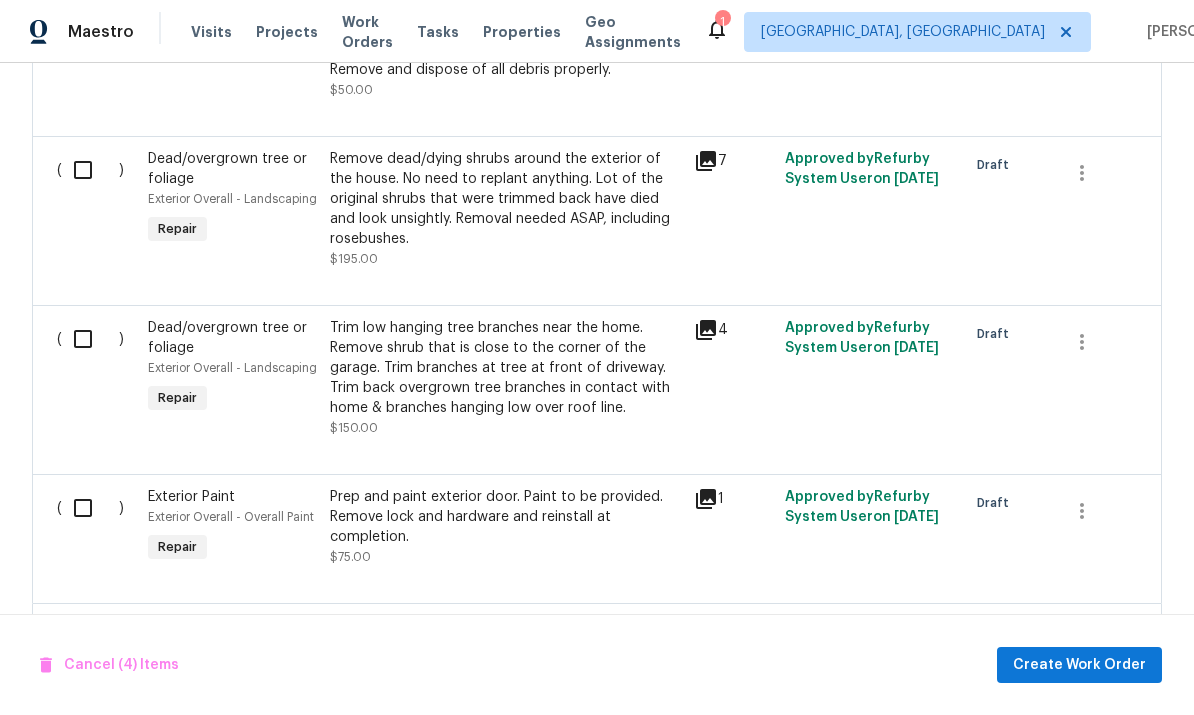 scroll, scrollTop: 1050, scrollLeft: 0, axis: vertical 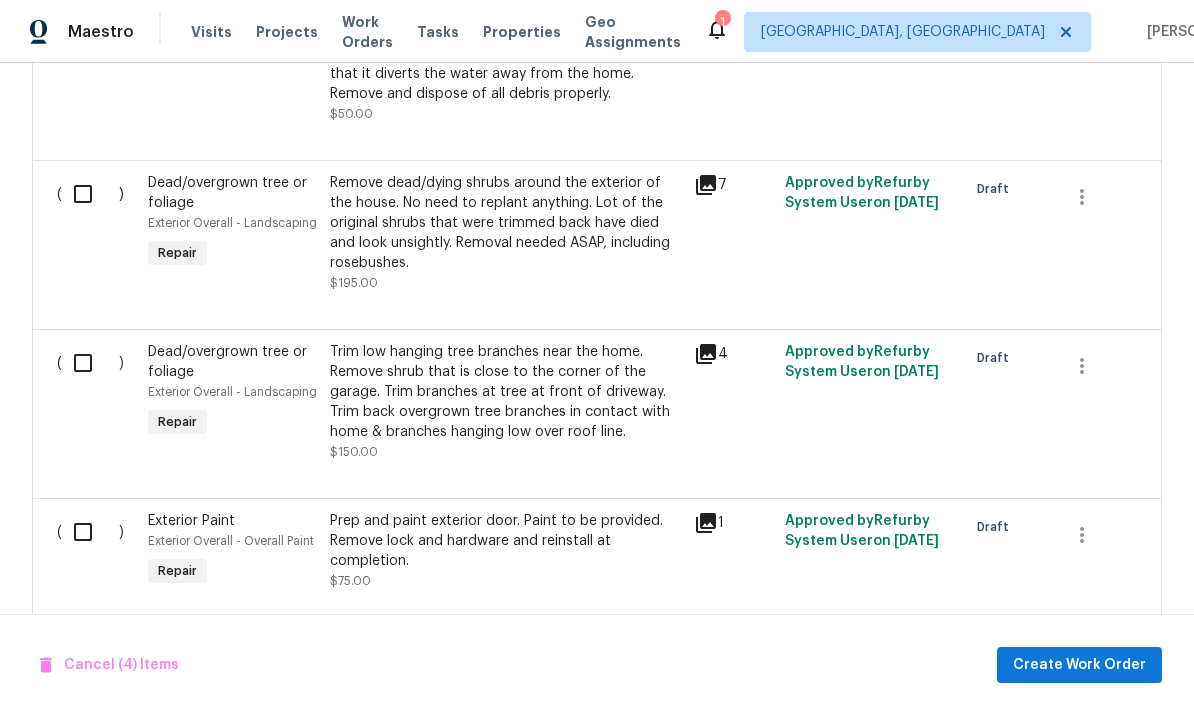 click at bounding box center [90, 194] 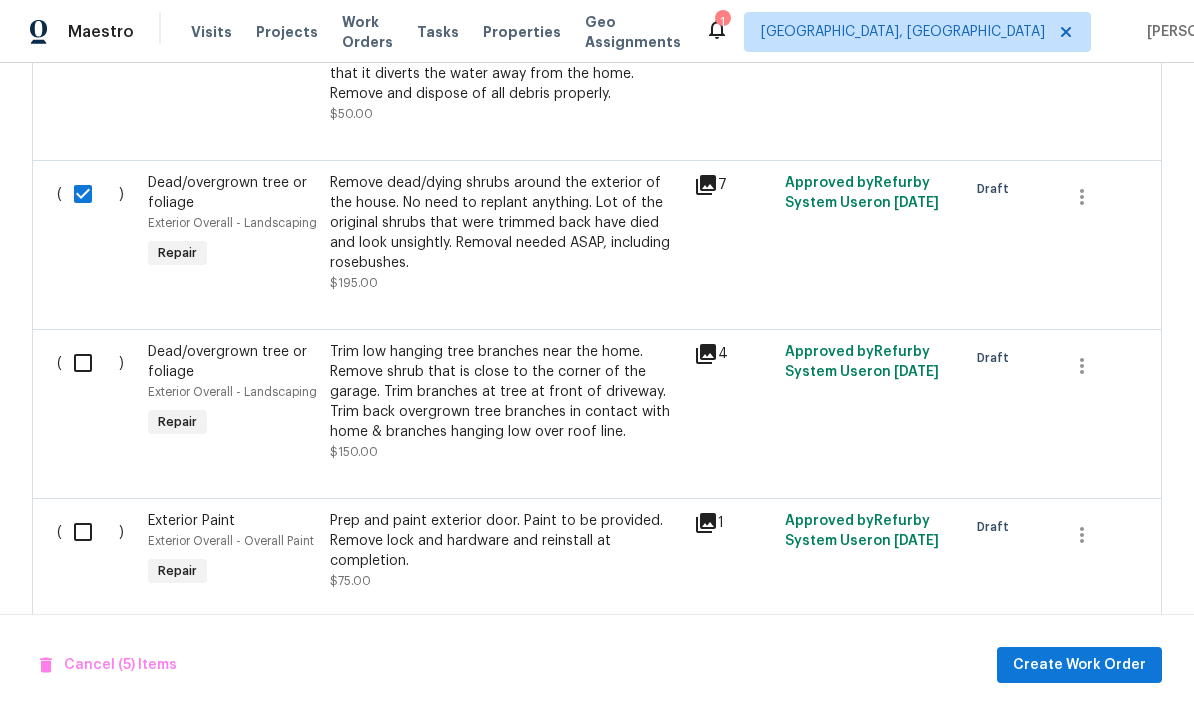 click at bounding box center (90, 363) 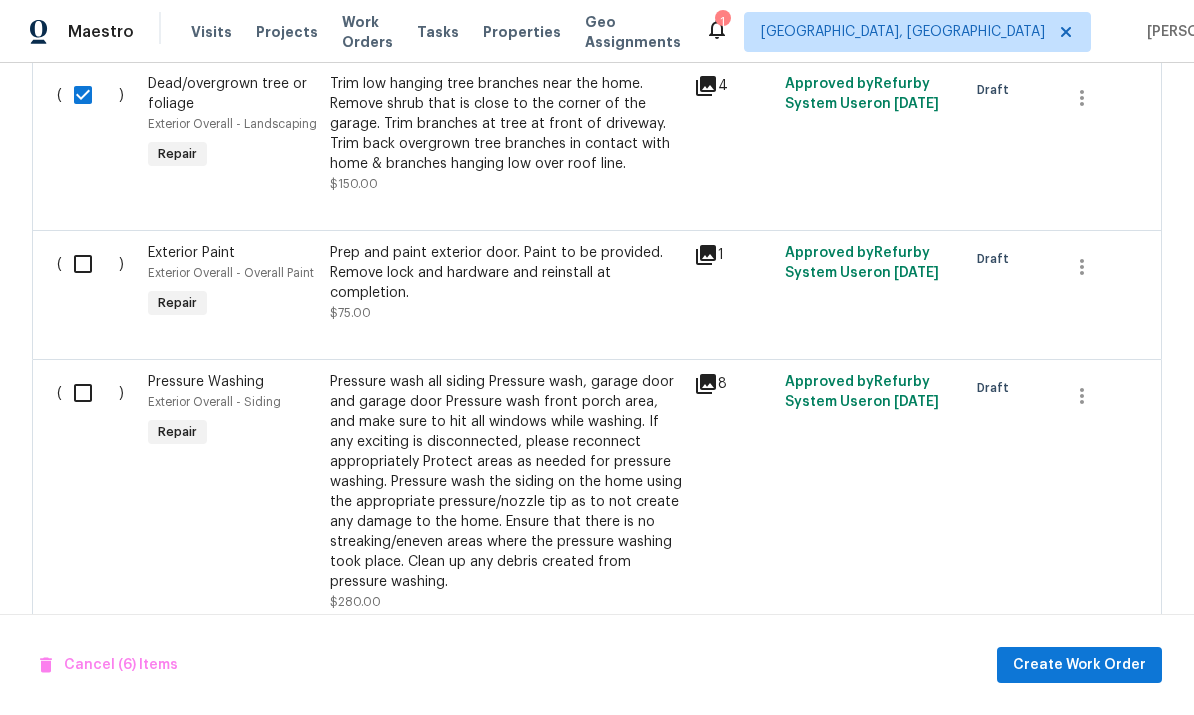 scroll, scrollTop: 1317, scrollLeft: 0, axis: vertical 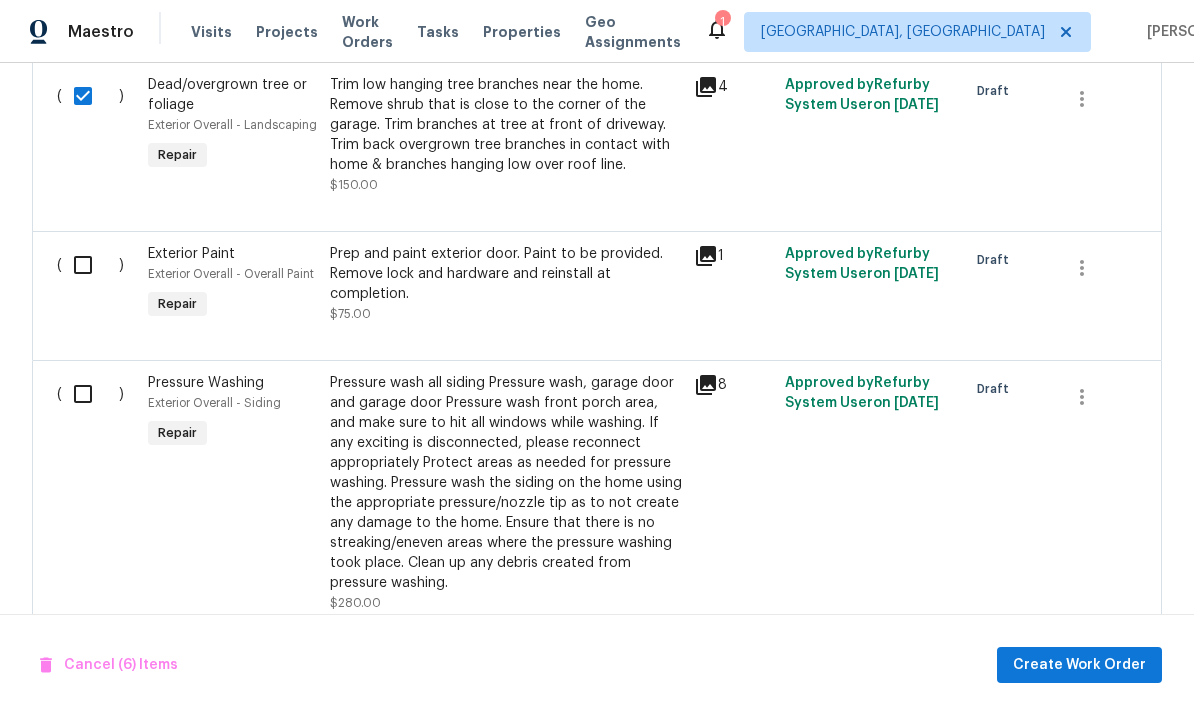 click at bounding box center (90, 394) 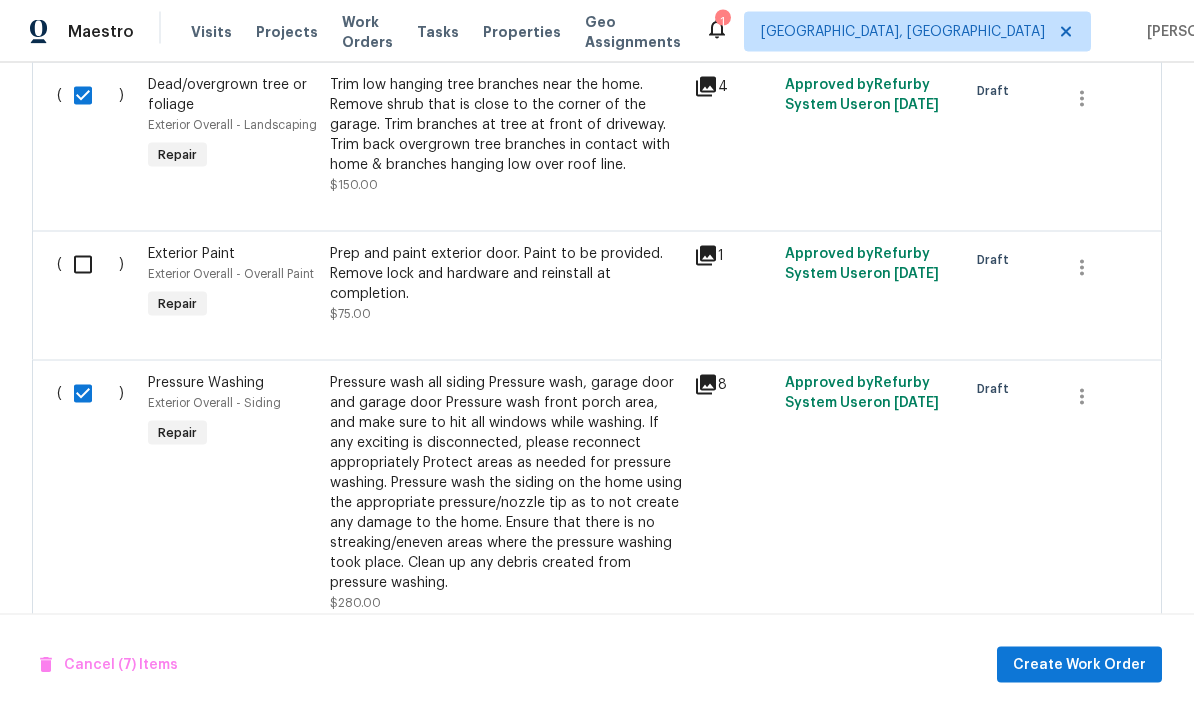 scroll, scrollTop: 75, scrollLeft: 0, axis: vertical 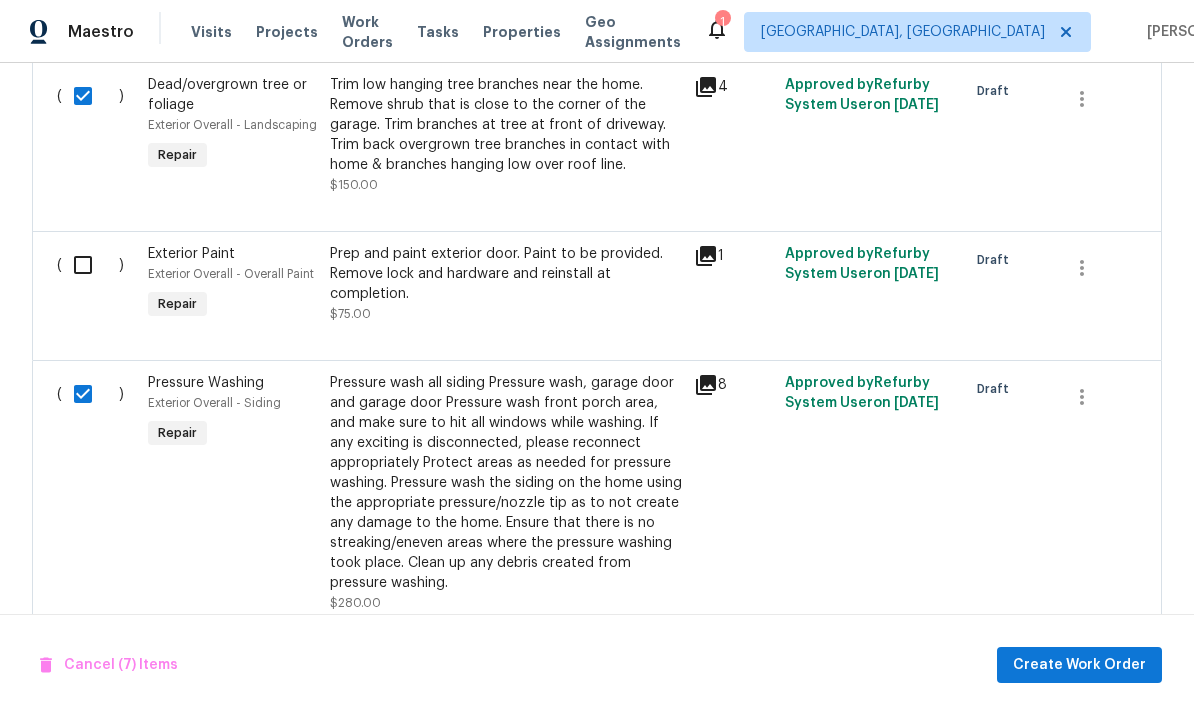 click at bounding box center [90, 265] 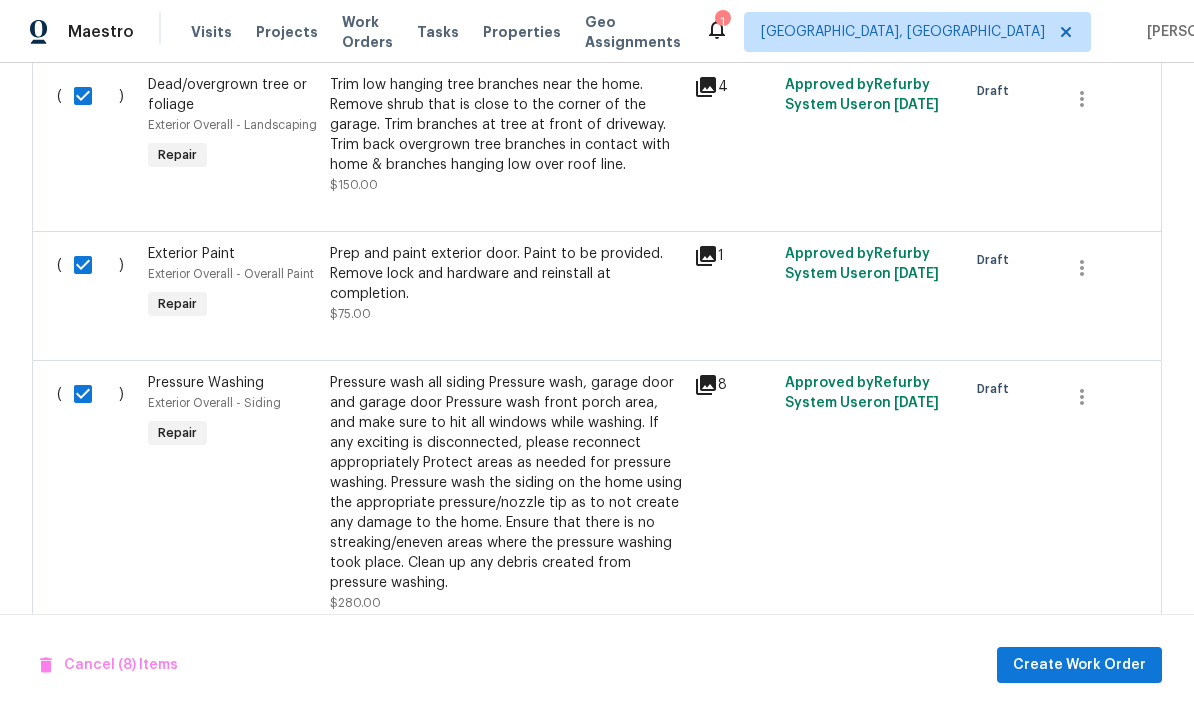 click at bounding box center [90, 265] 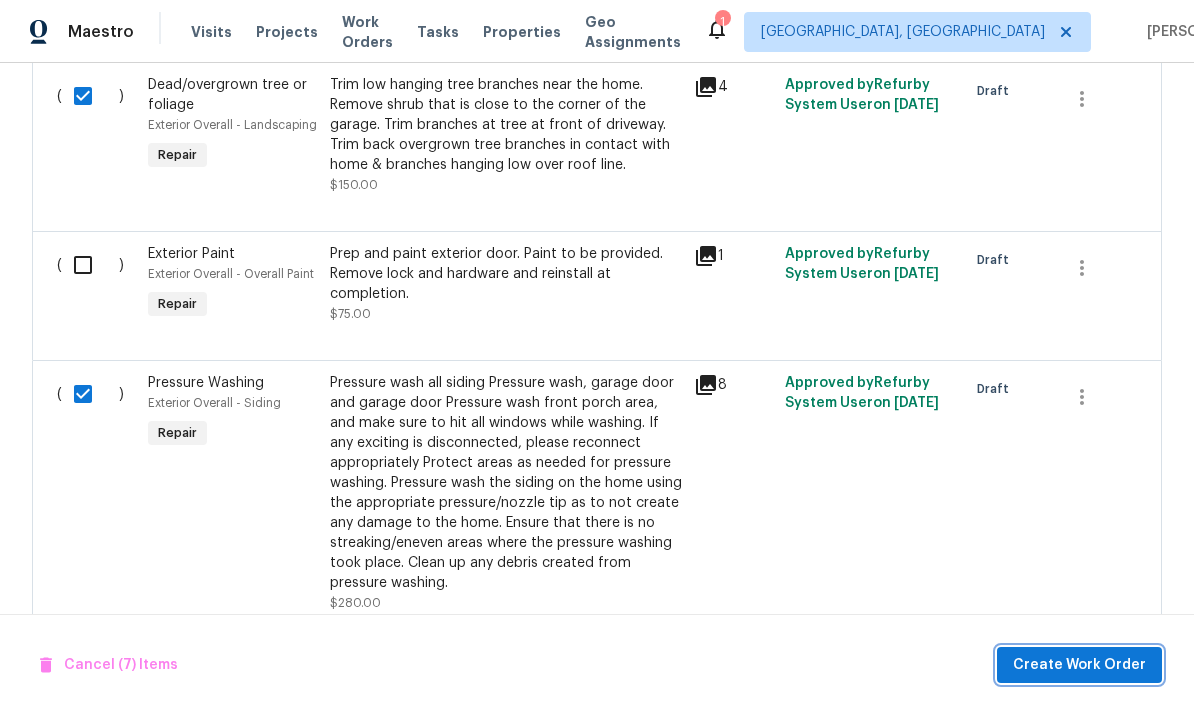 click on "Create Work Order" at bounding box center [1079, 665] 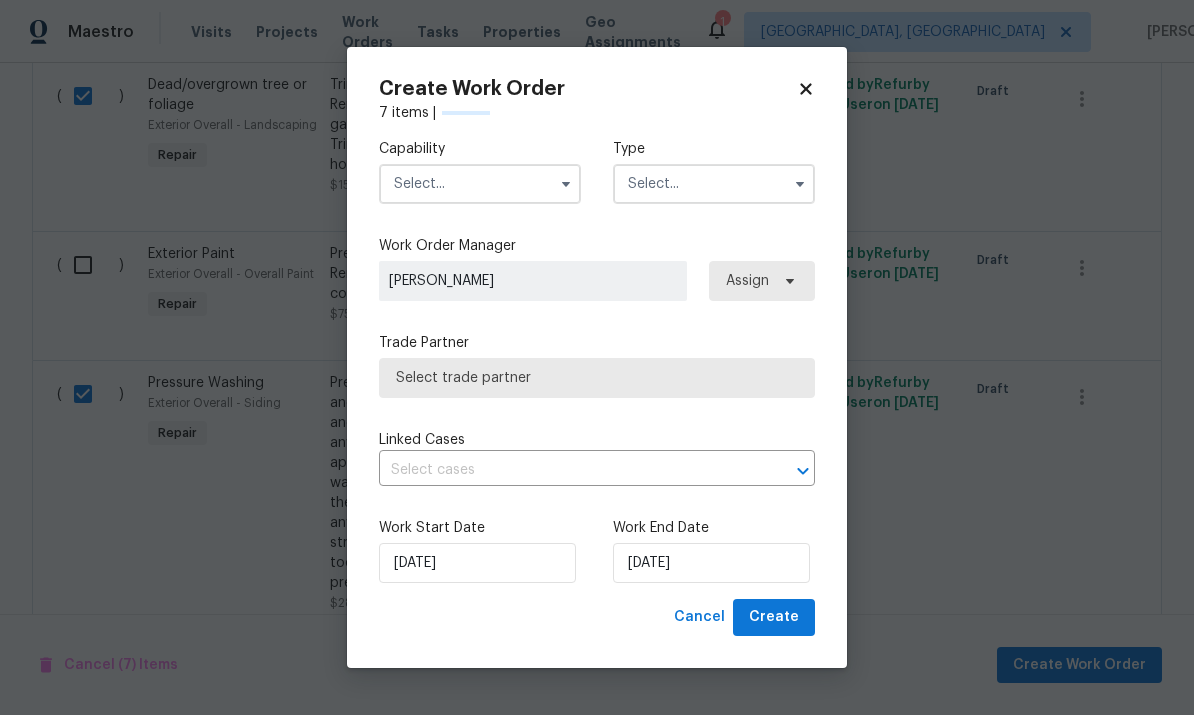 checkbox on "false" 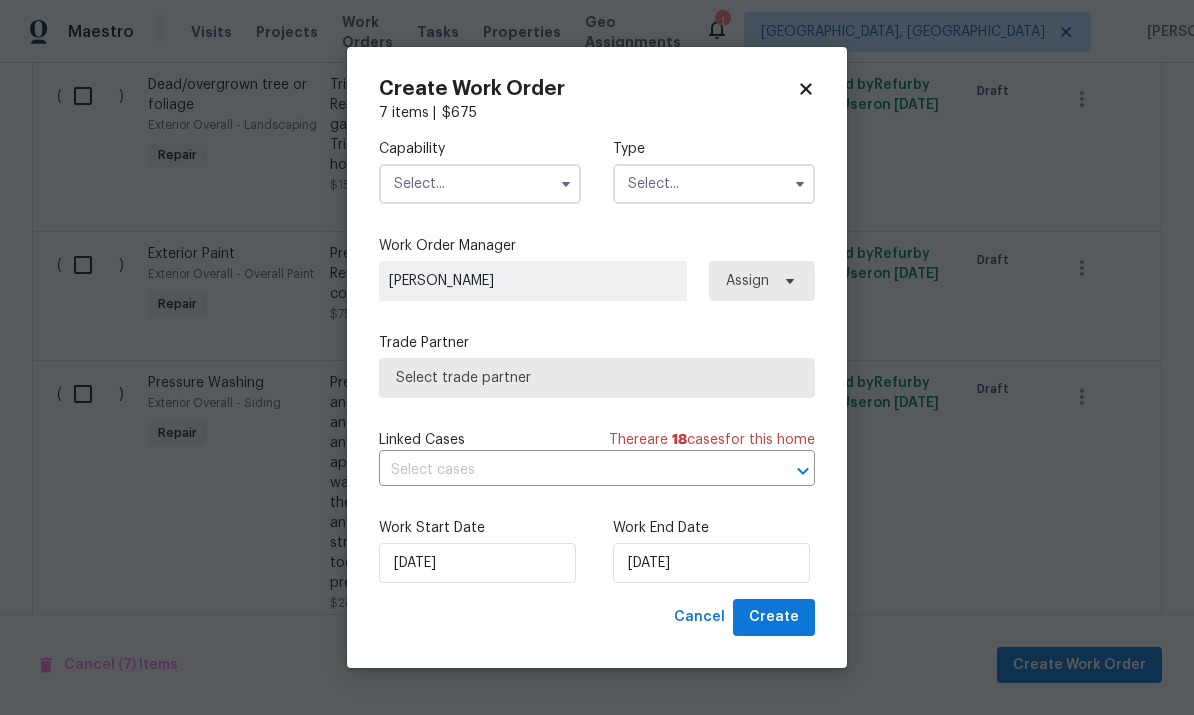 click at bounding box center [480, 184] 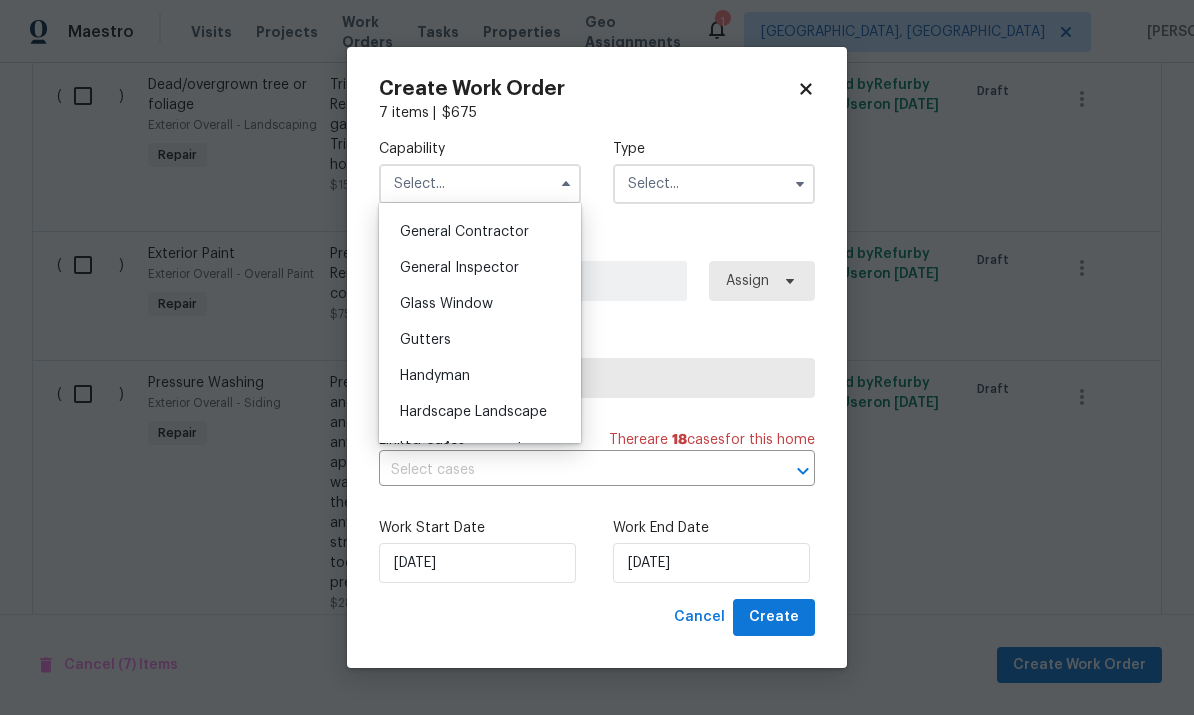 scroll, scrollTop: 949, scrollLeft: 0, axis: vertical 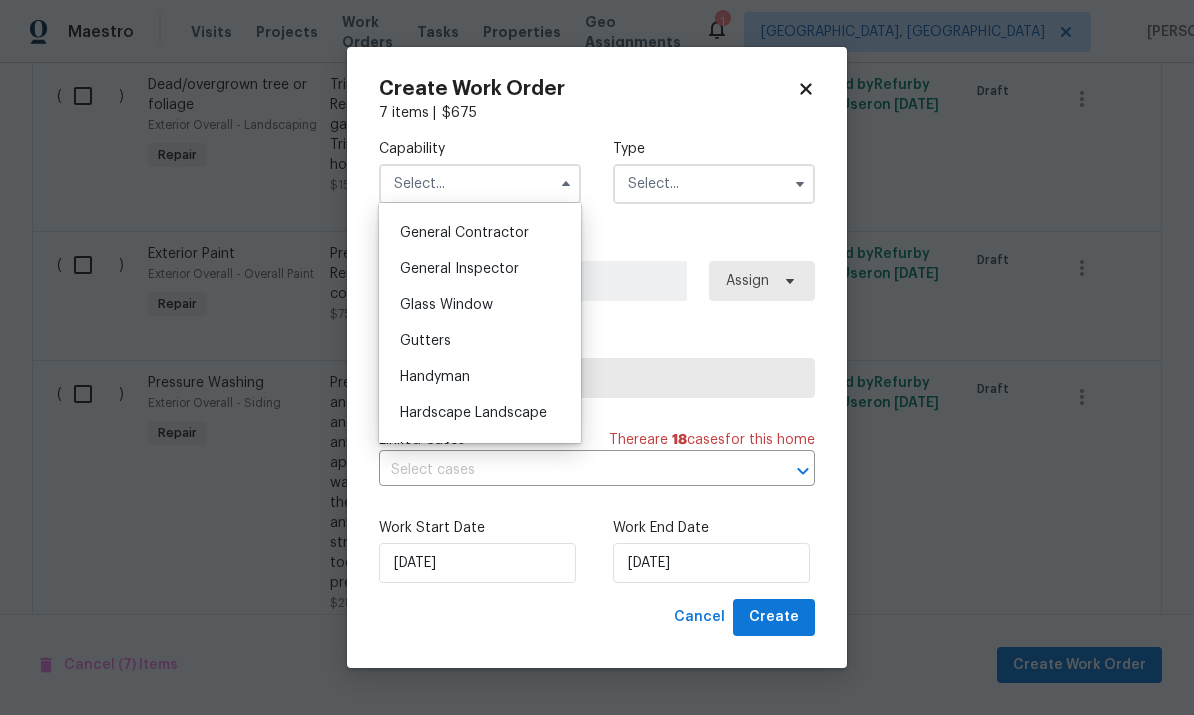 click on "Hardscape Landscape" at bounding box center (473, 413) 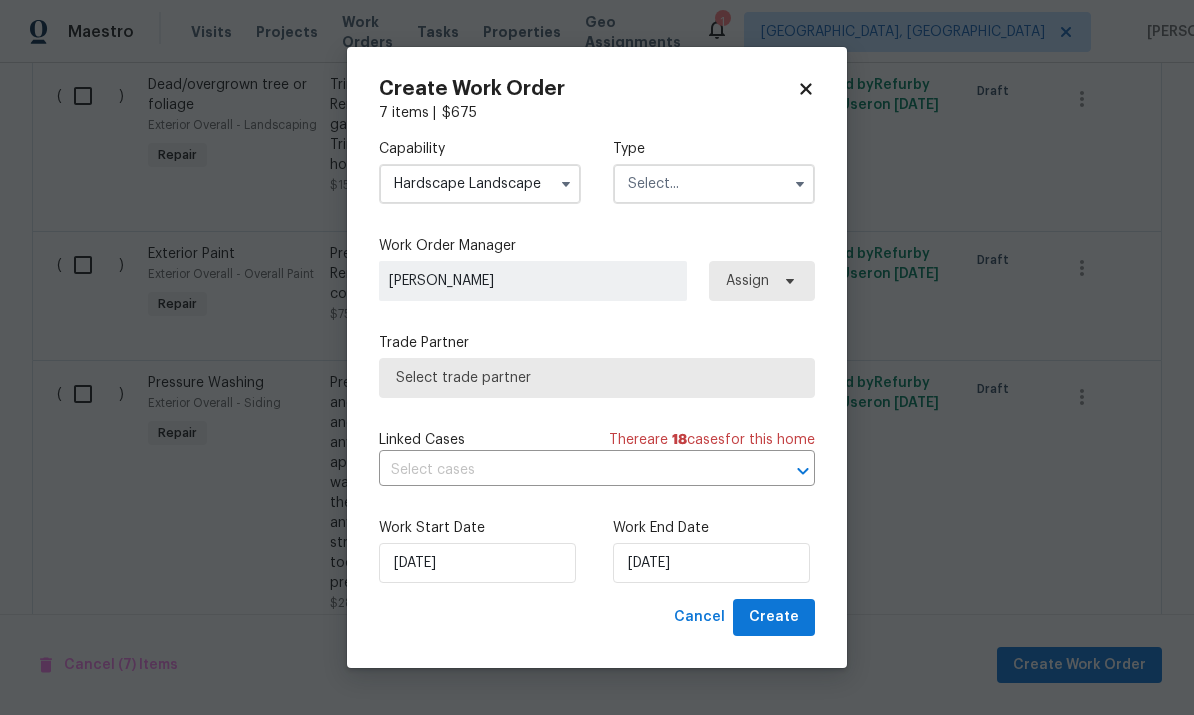 click on "Select trade partner" at bounding box center (597, 378) 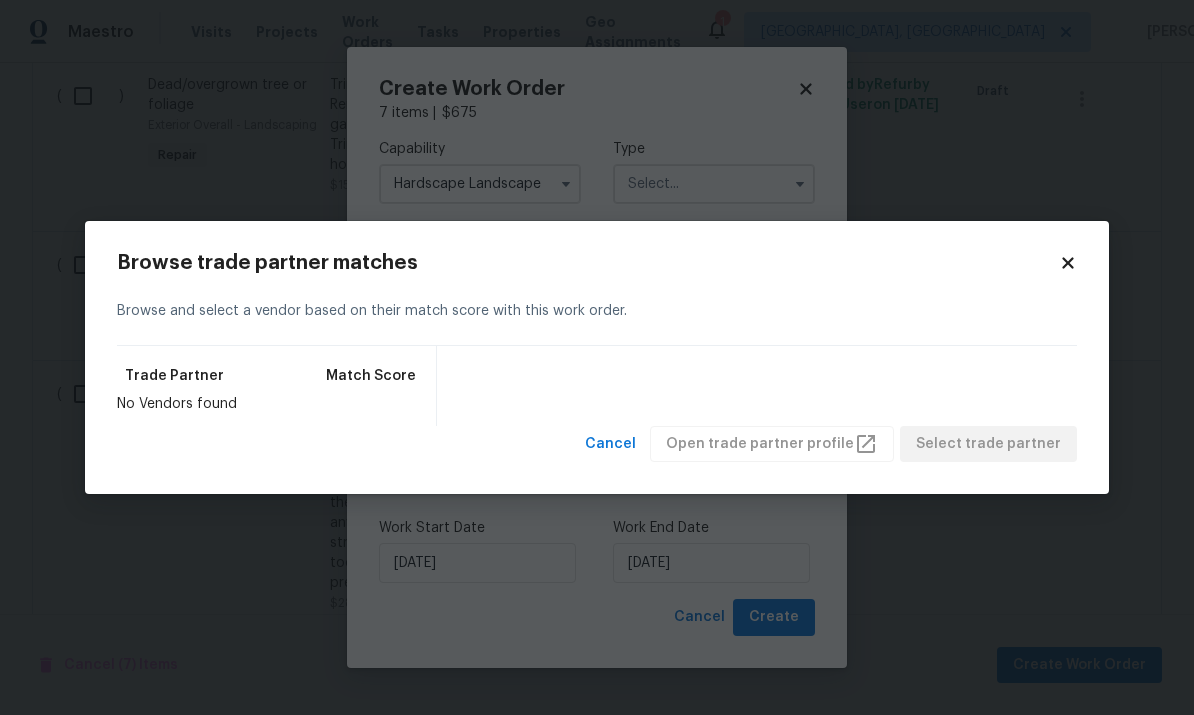 click 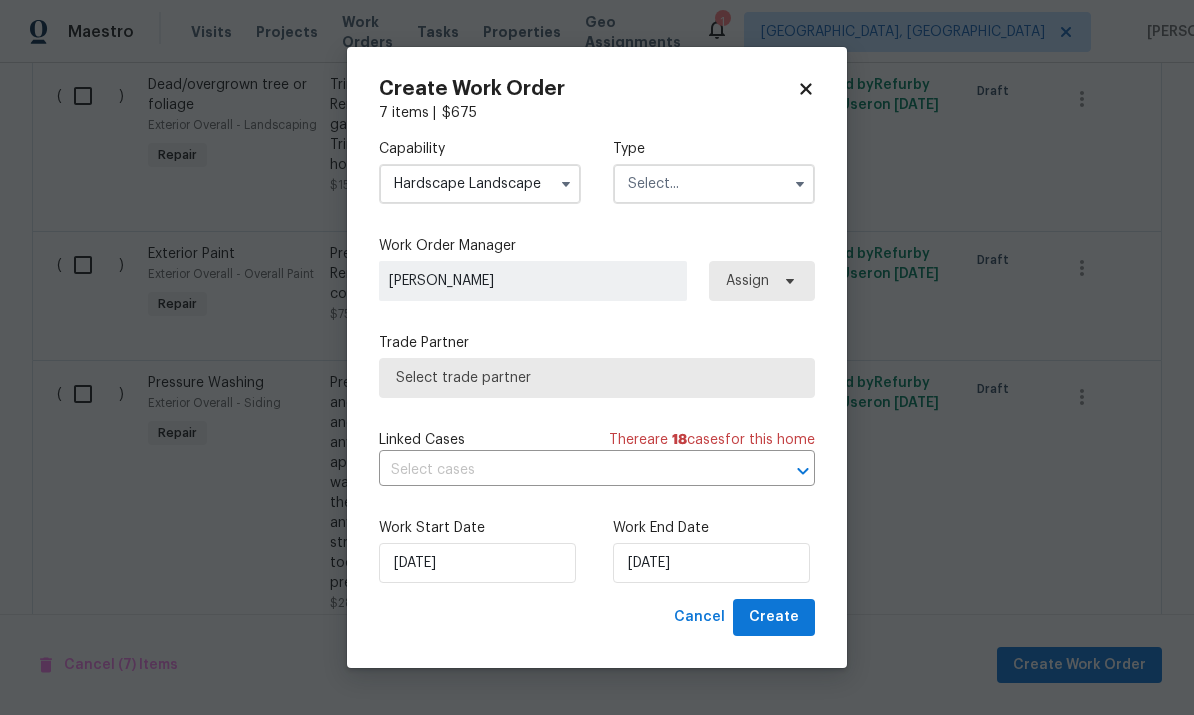 click at bounding box center [714, 184] 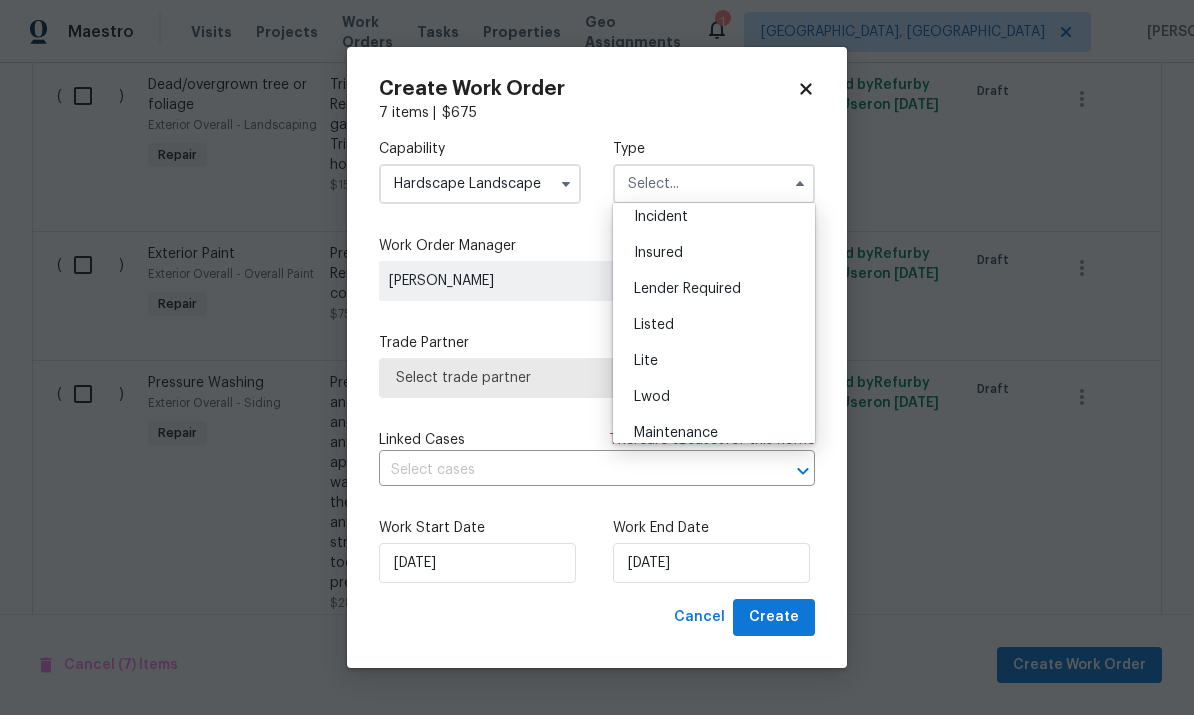 scroll, scrollTop: 126, scrollLeft: 0, axis: vertical 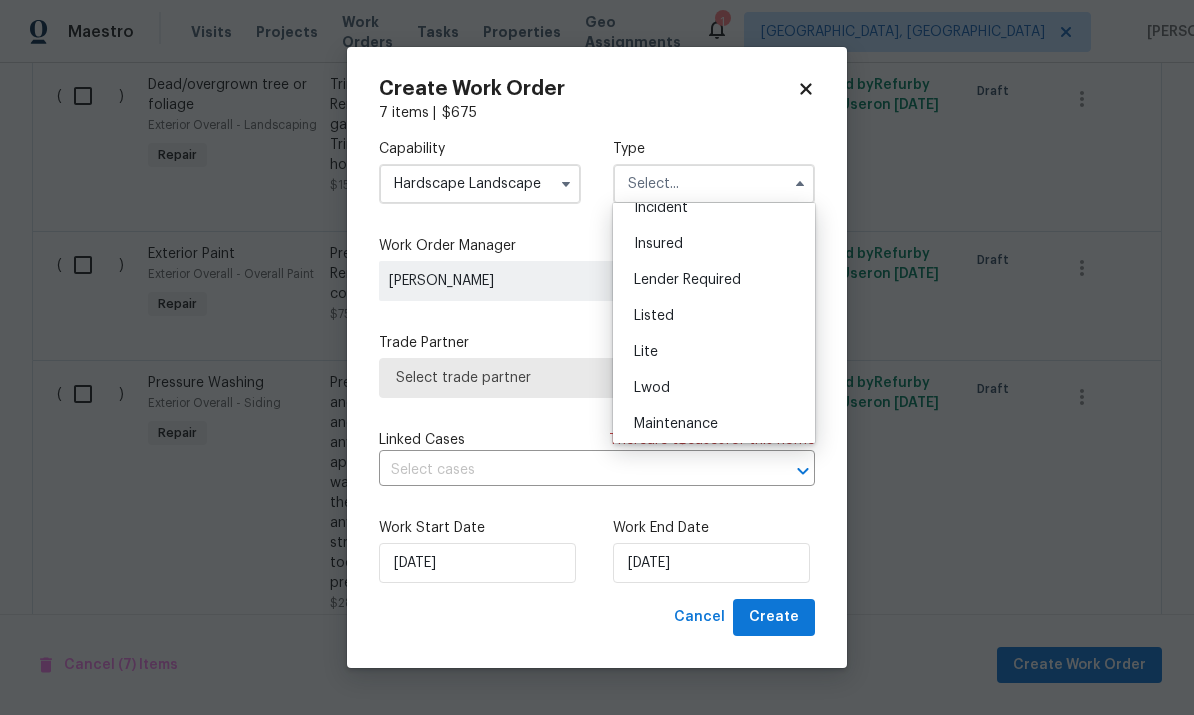 click on "Listed" at bounding box center (714, 316) 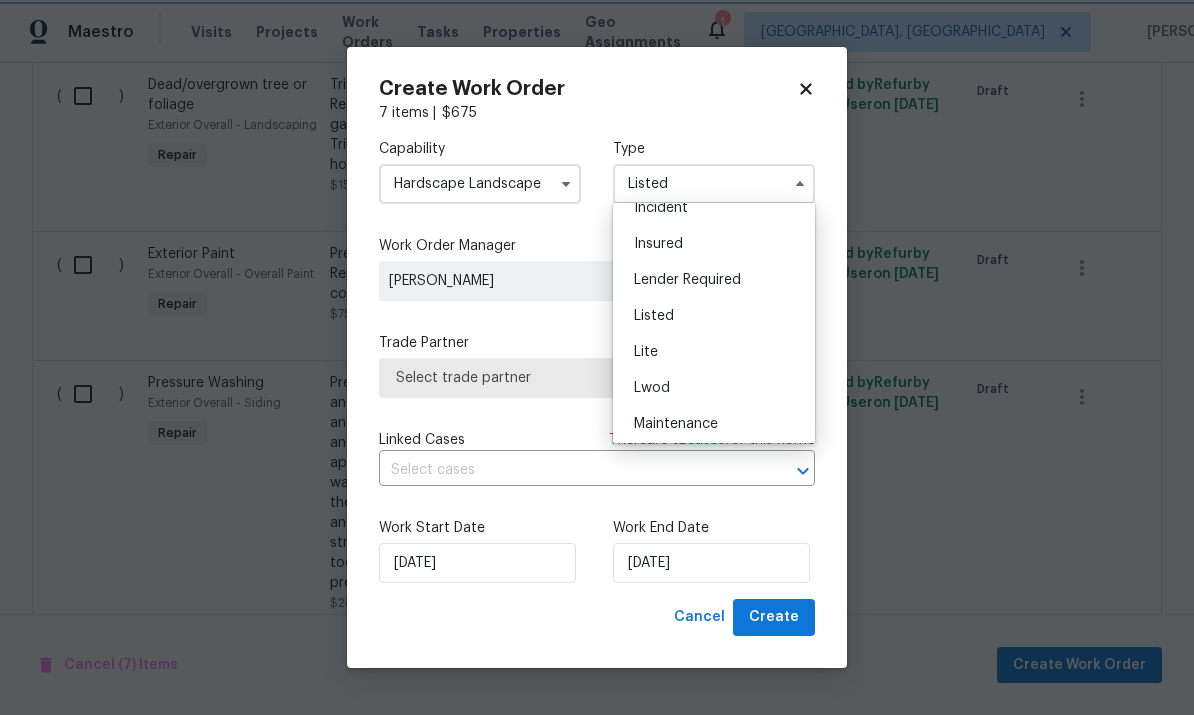 scroll, scrollTop: 0, scrollLeft: 0, axis: both 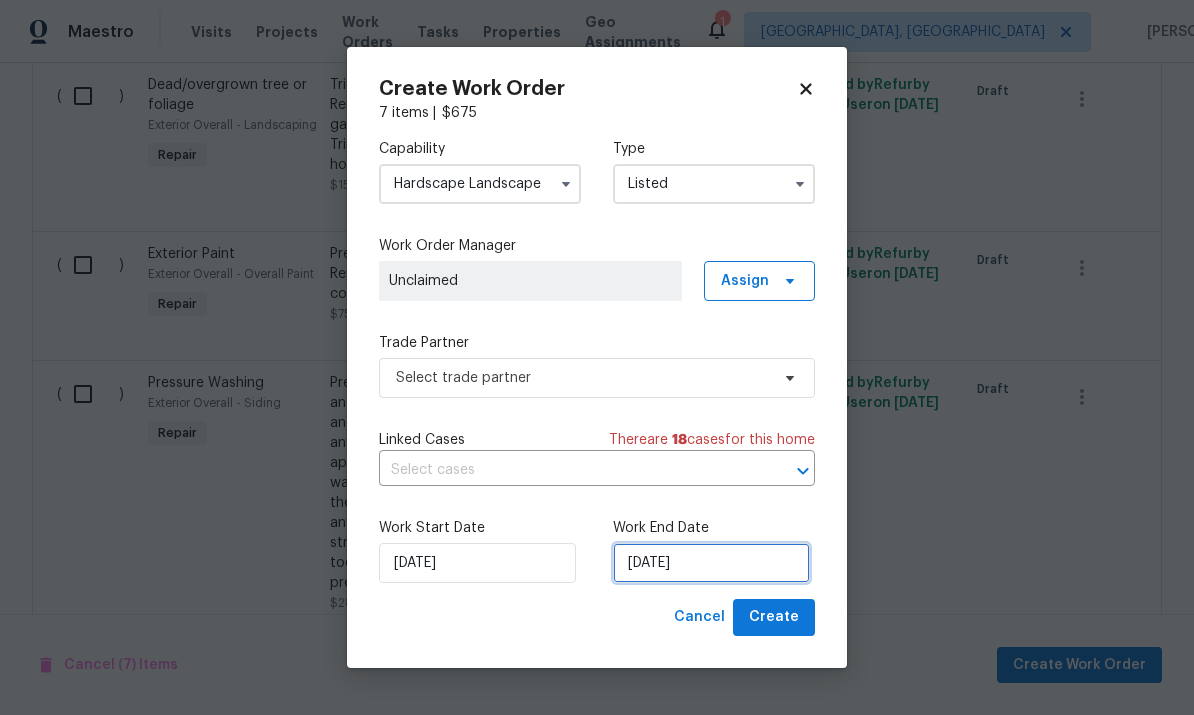 click on "7/15/2025" at bounding box center [711, 563] 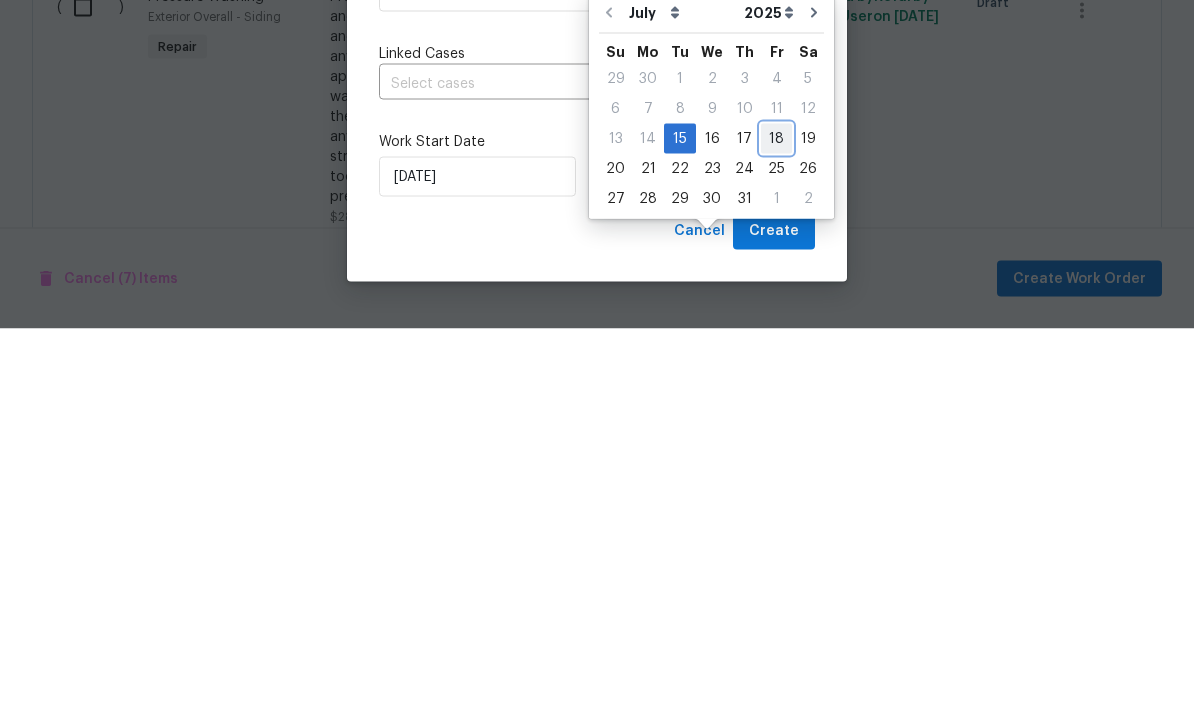 click on "18" at bounding box center (776, 525) 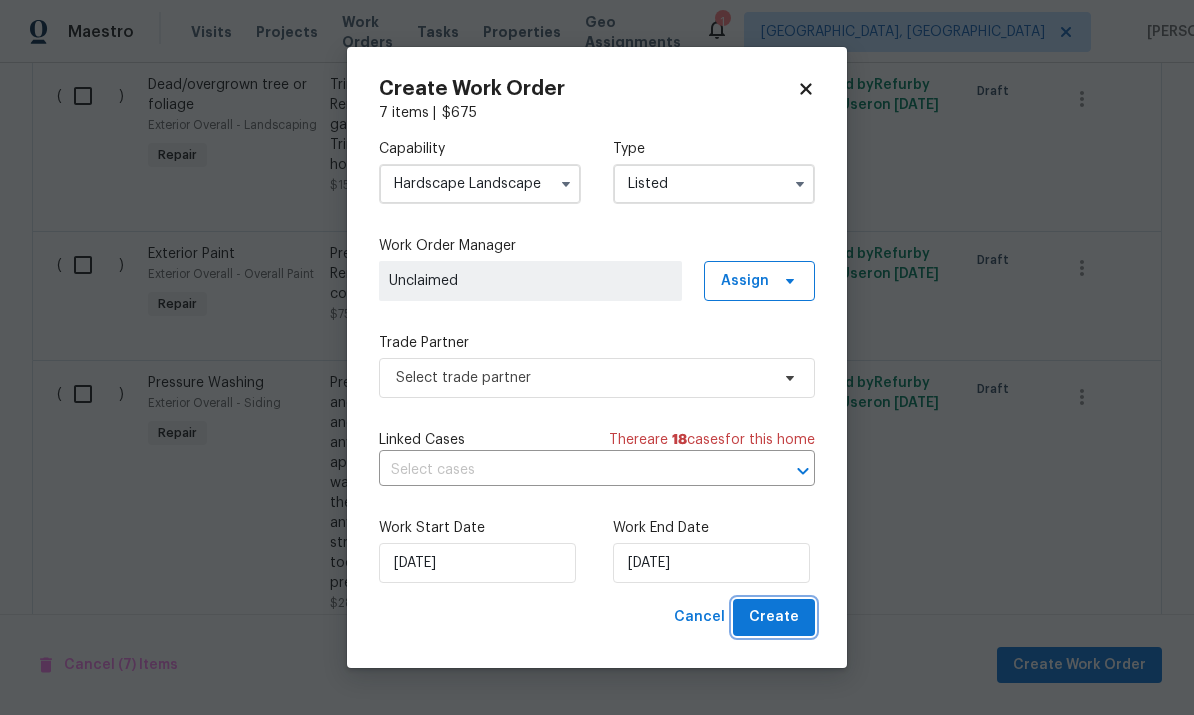 click on "Create" at bounding box center [774, 617] 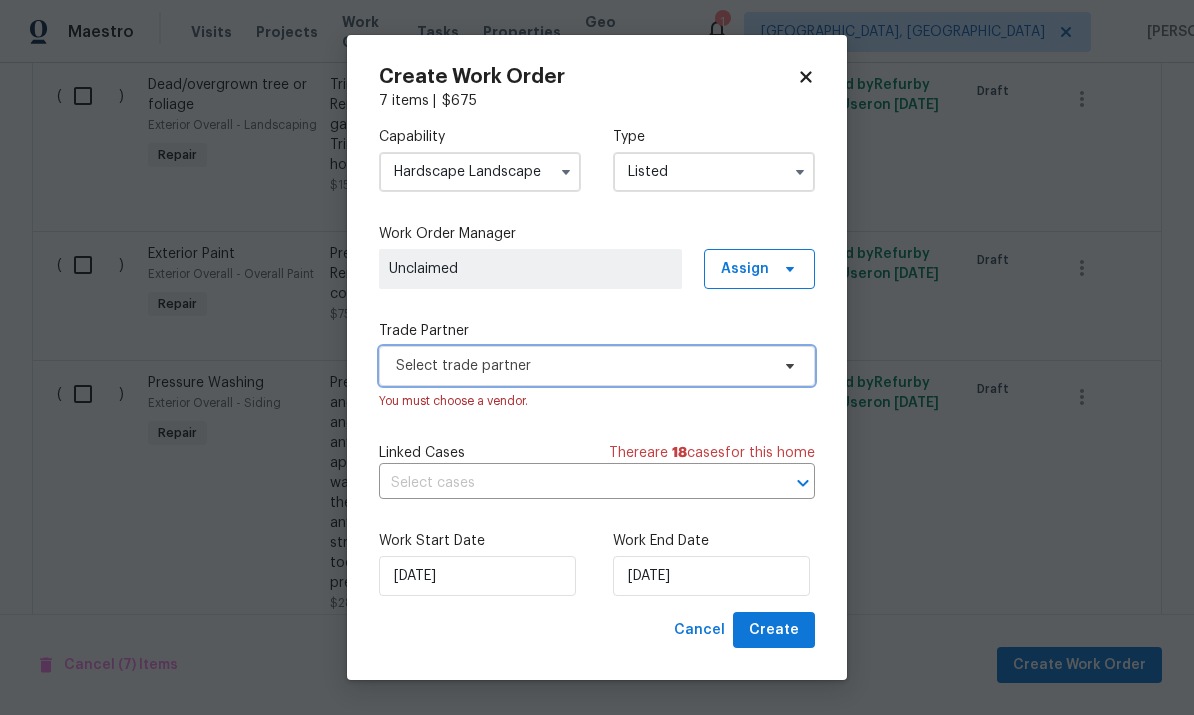 click on "Select trade partner" at bounding box center [582, 366] 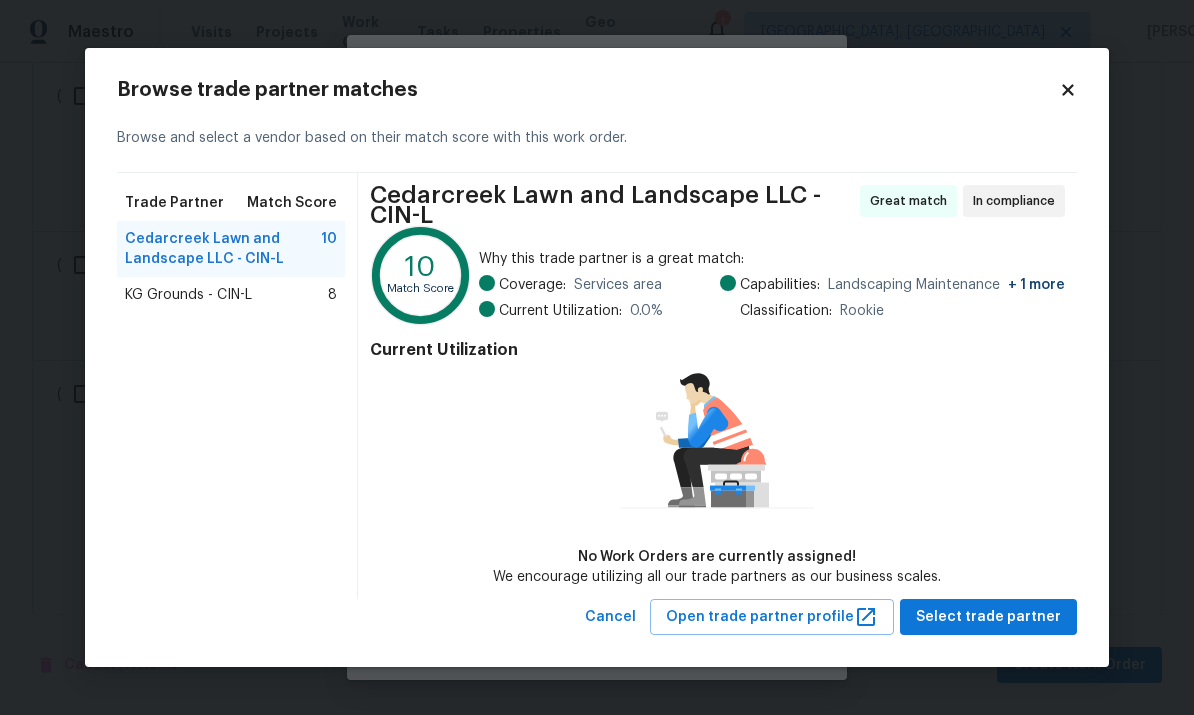 click on "KG Grounds - CIN-L" at bounding box center [188, 295] 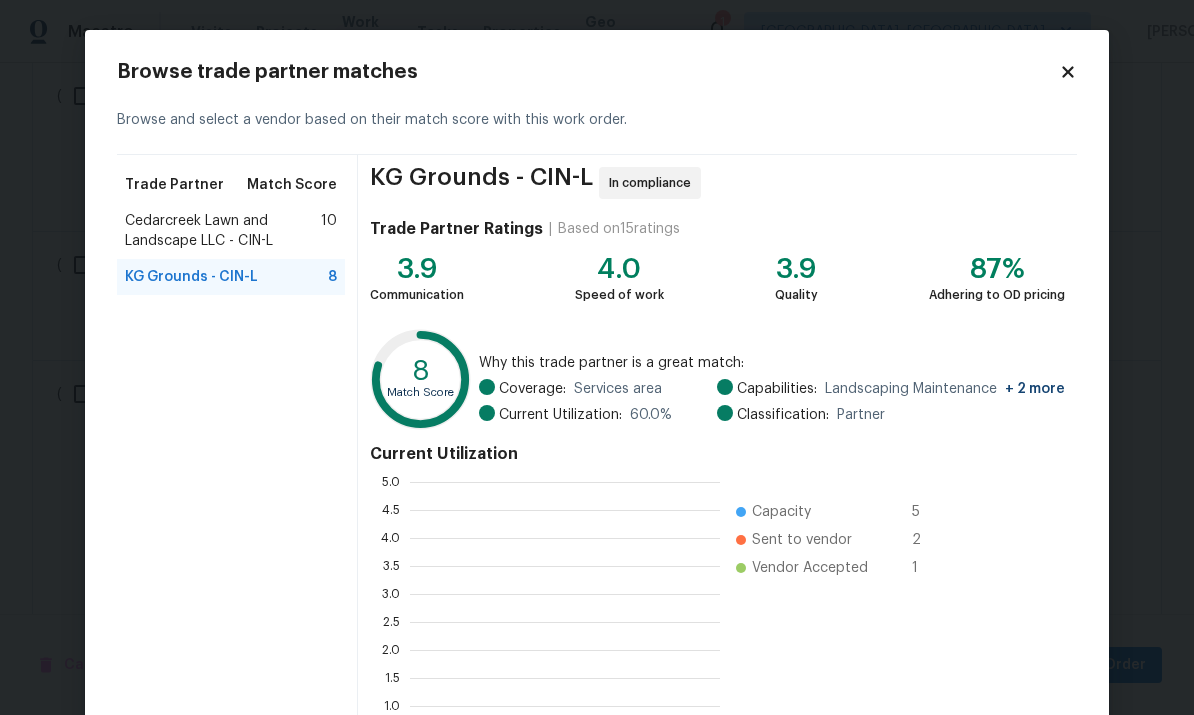 scroll, scrollTop: 2, scrollLeft: 2, axis: both 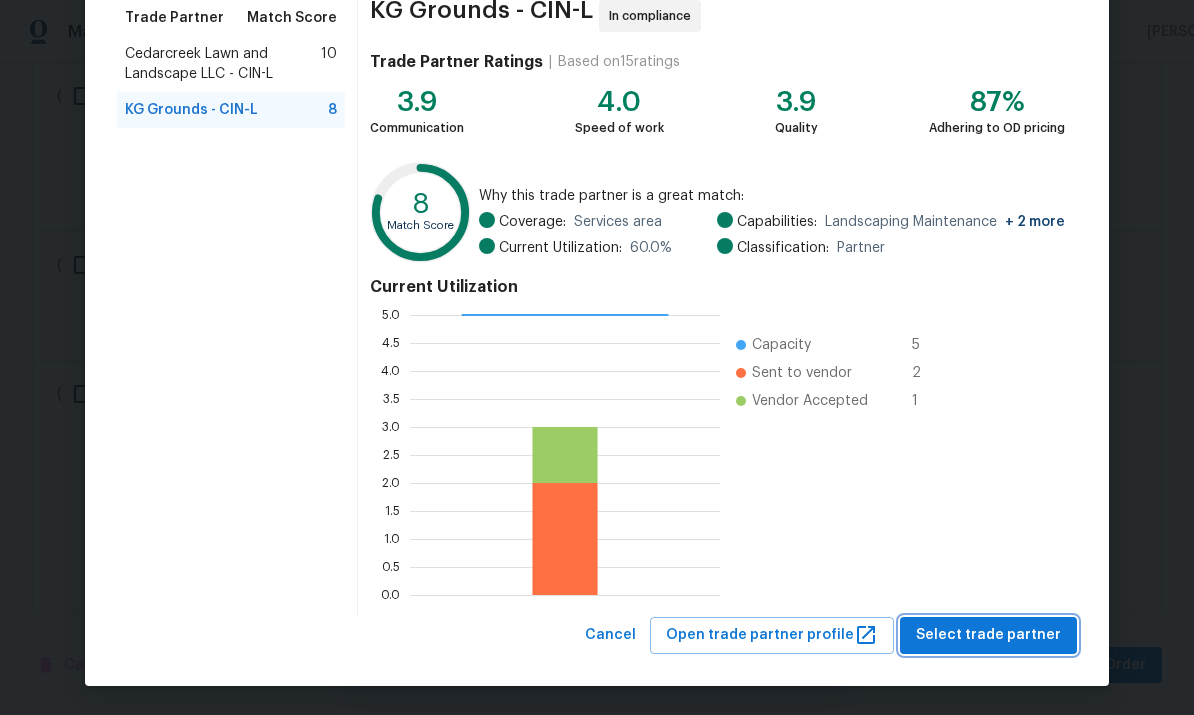 click on "Select trade partner" at bounding box center (988, 635) 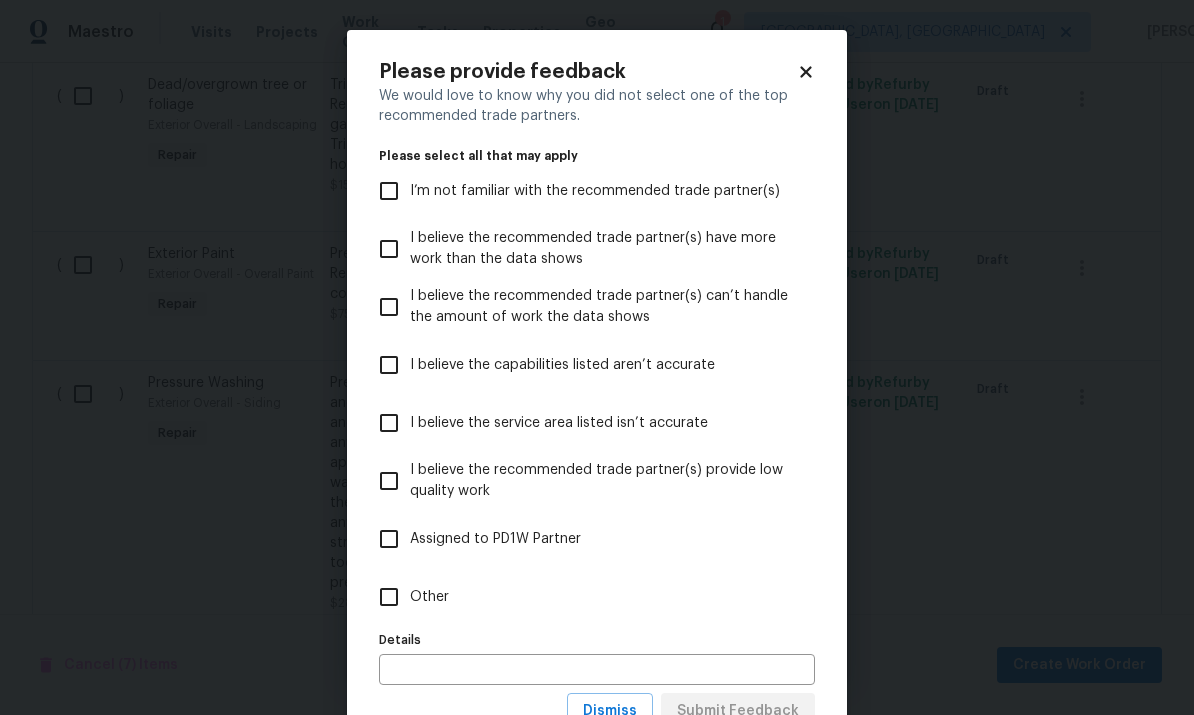 click on "Other" at bounding box center (389, 597) 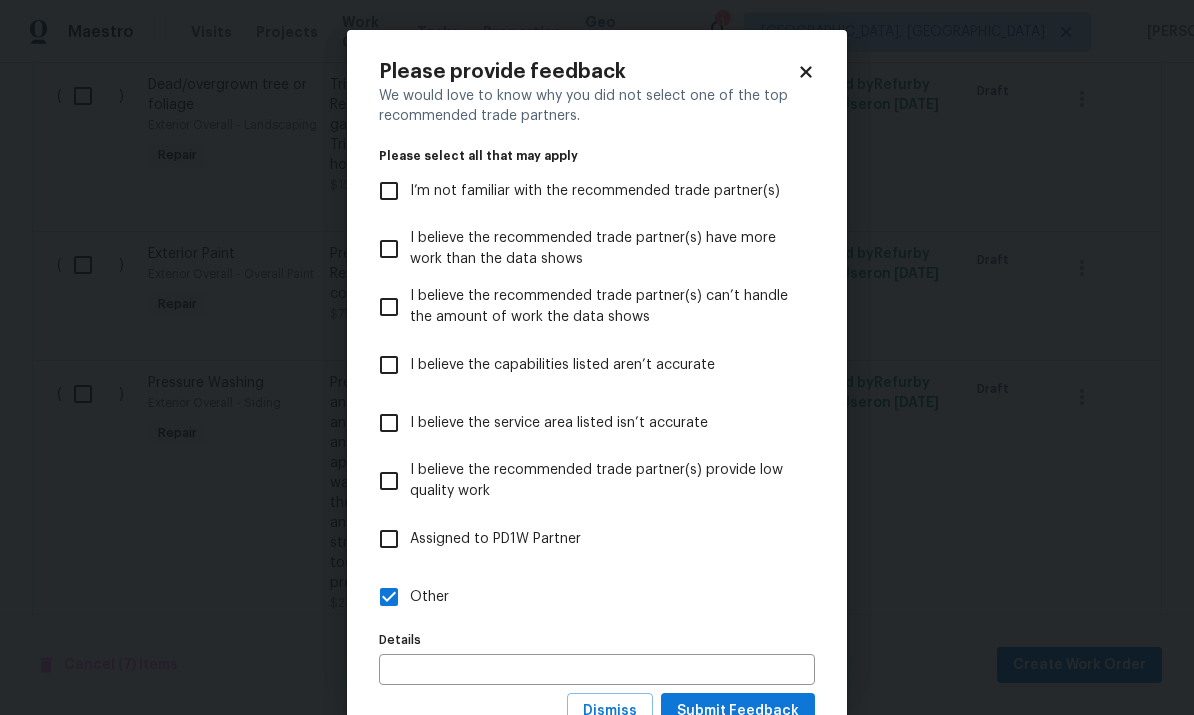 click at bounding box center [597, 669] 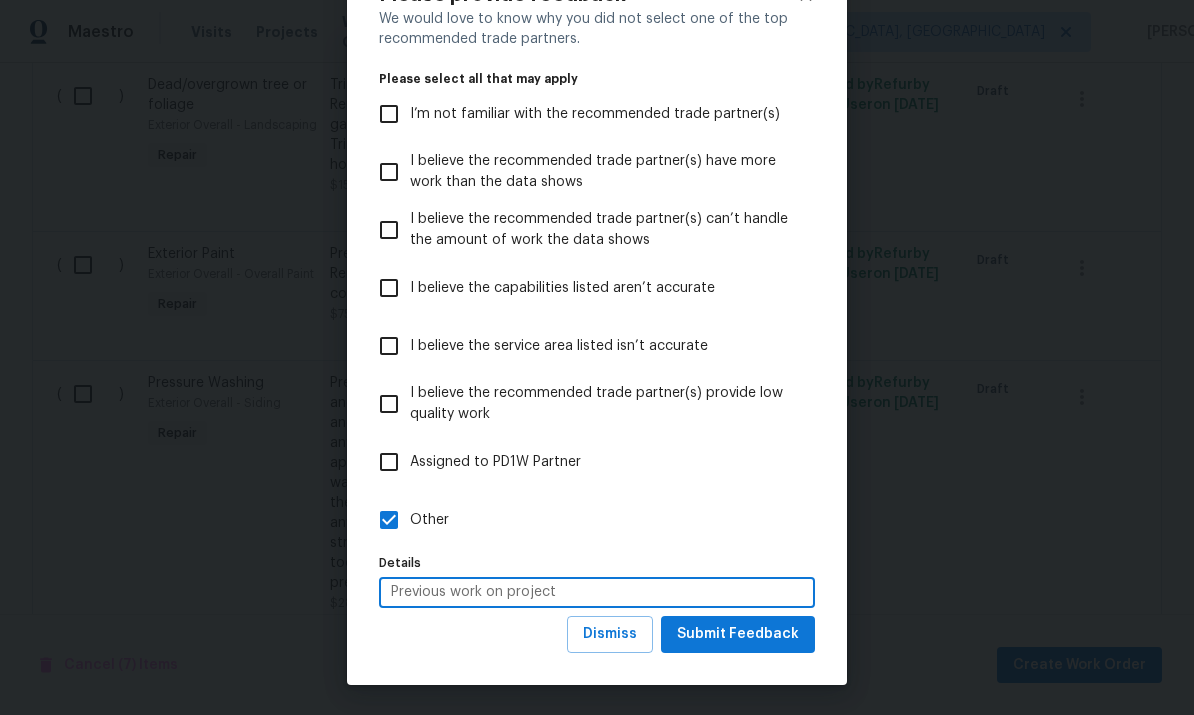 scroll, scrollTop: 78, scrollLeft: 0, axis: vertical 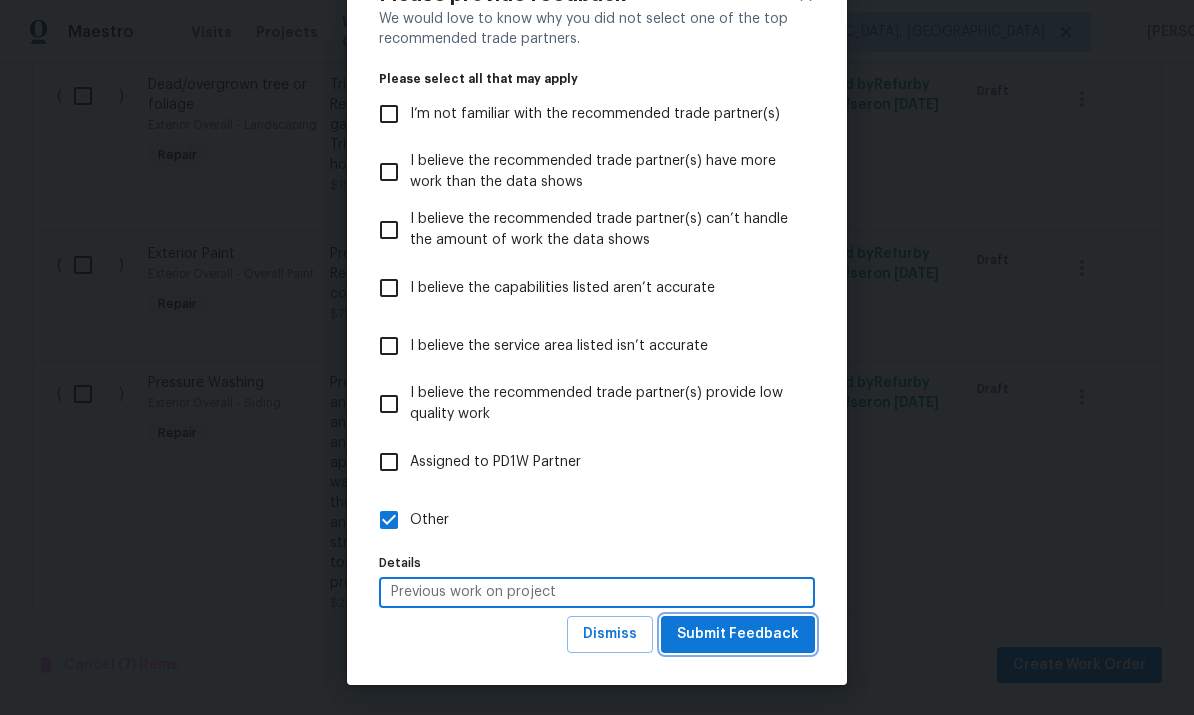 click on "Submit Feedback" at bounding box center [738, 634] 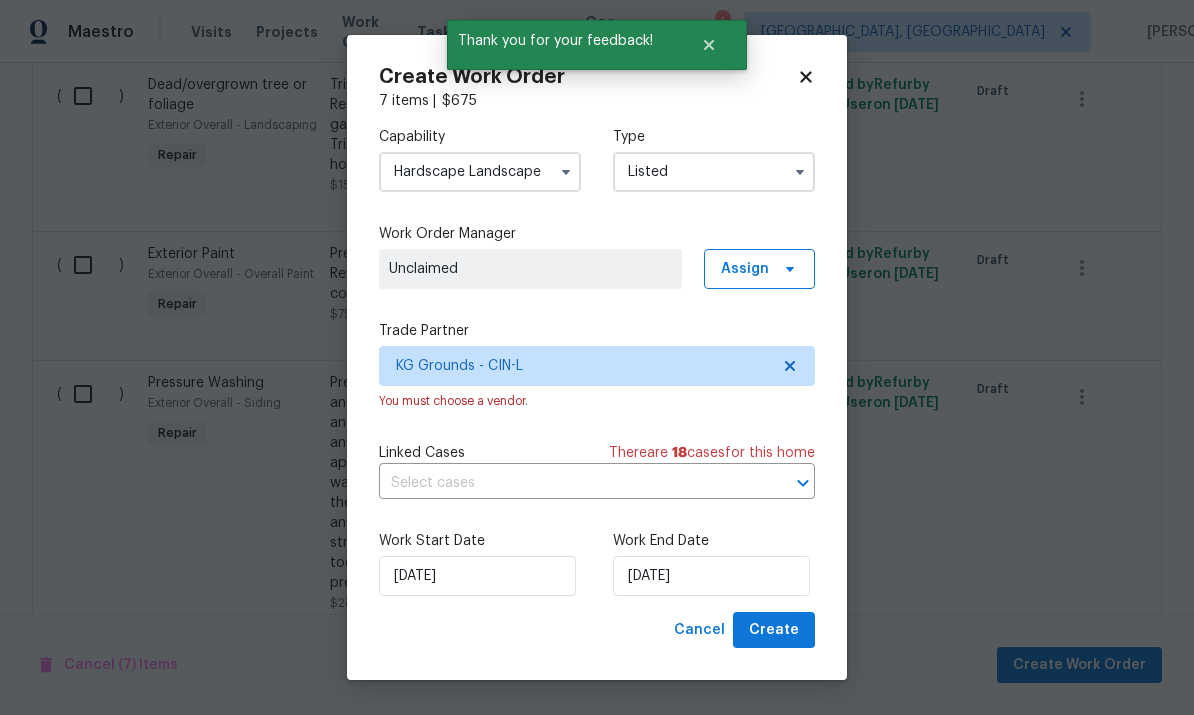 scroll, scrollTop: 0, scrollLeft: 0, axis: both 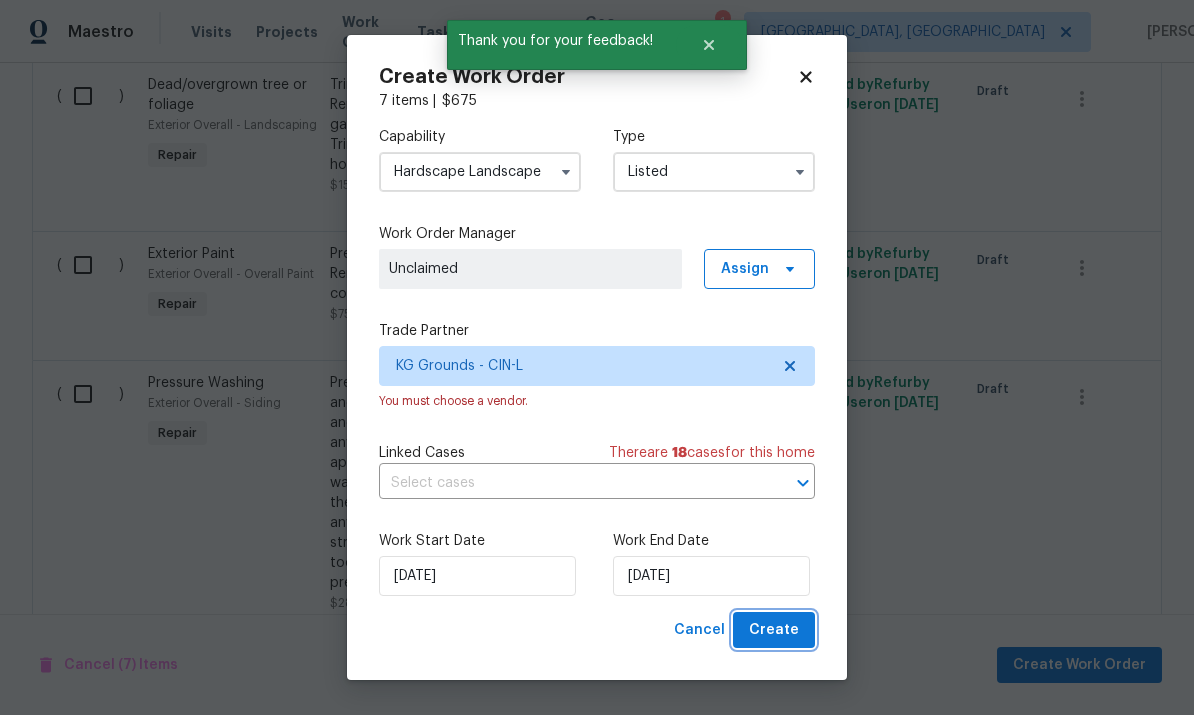 click on "Create" at bounding box center [774, 630] 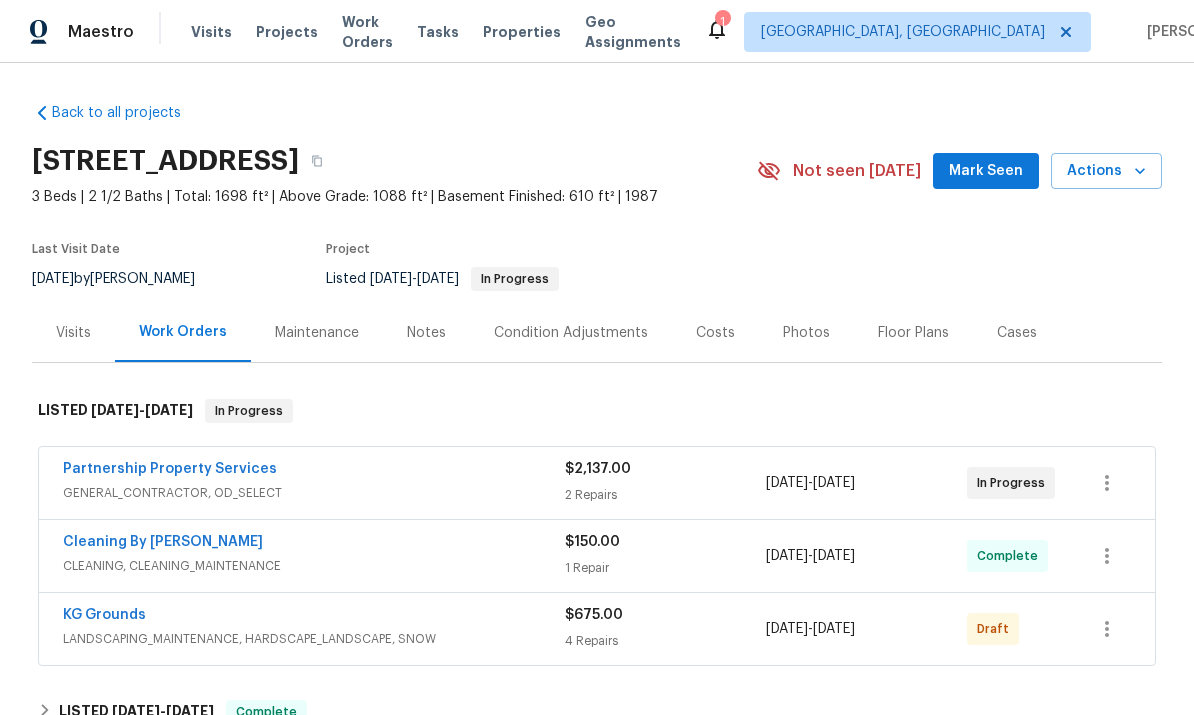scroll, scrollTop: 0, scrollLeft: 0, axis: both 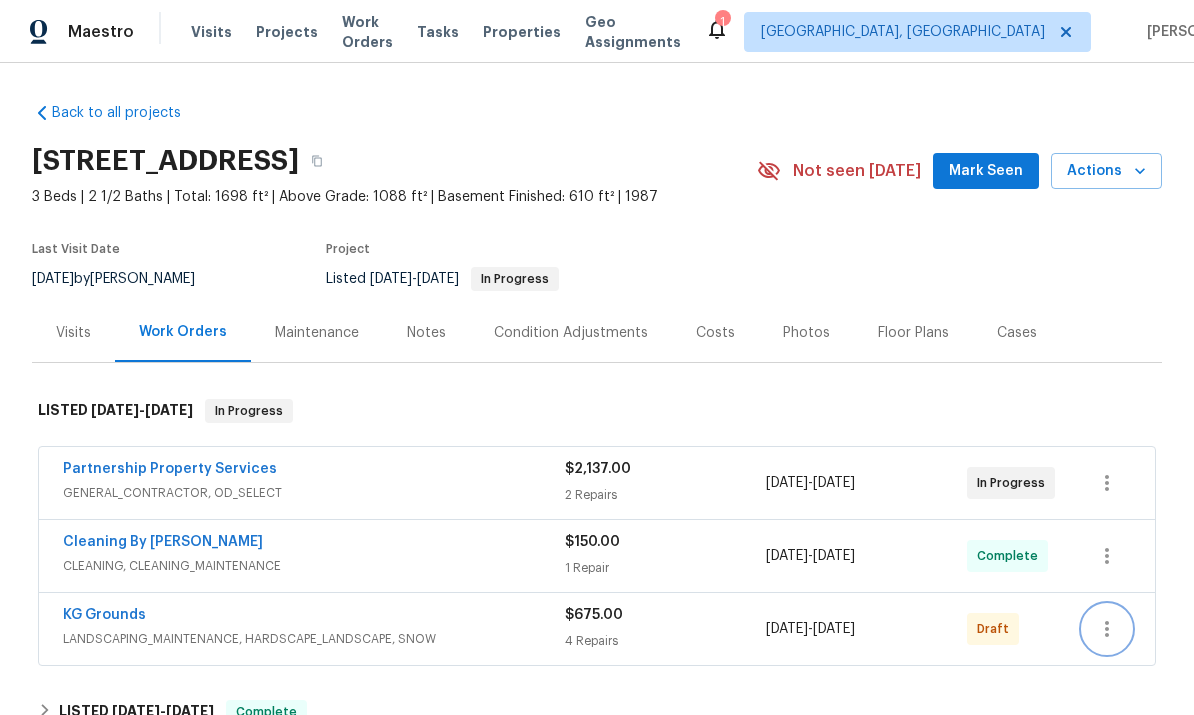 click 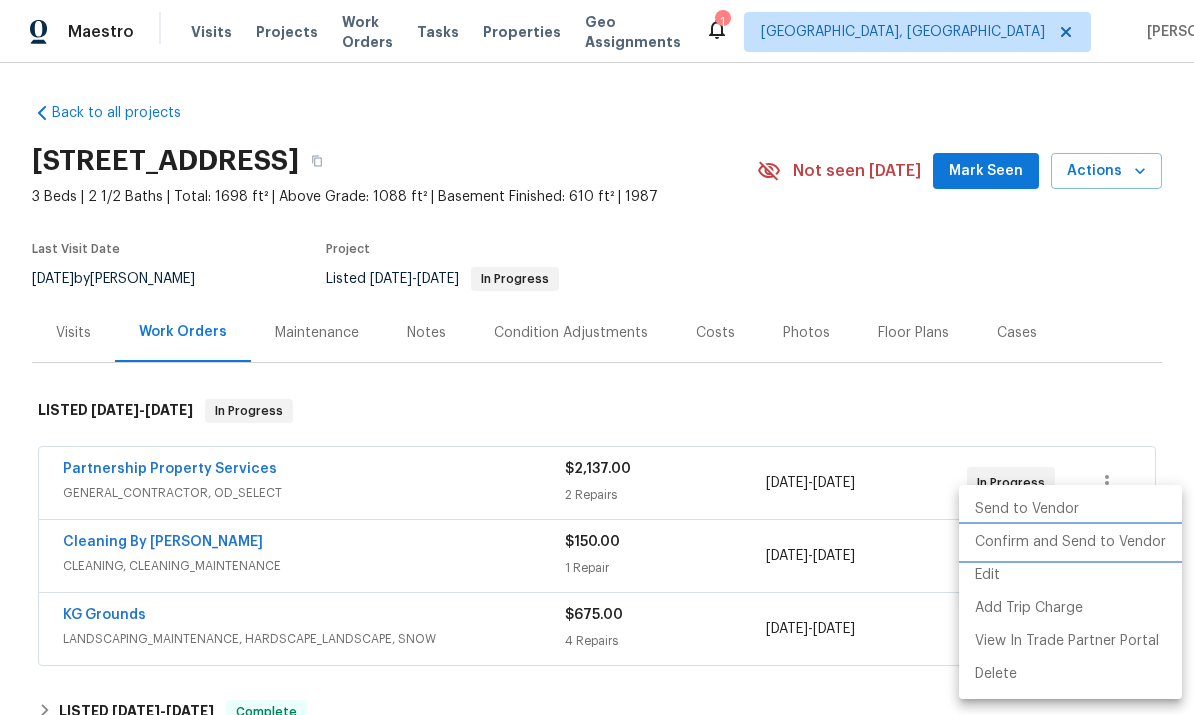 click on "Confirm and Send to Vendor" at bounding box center (1070, 542) 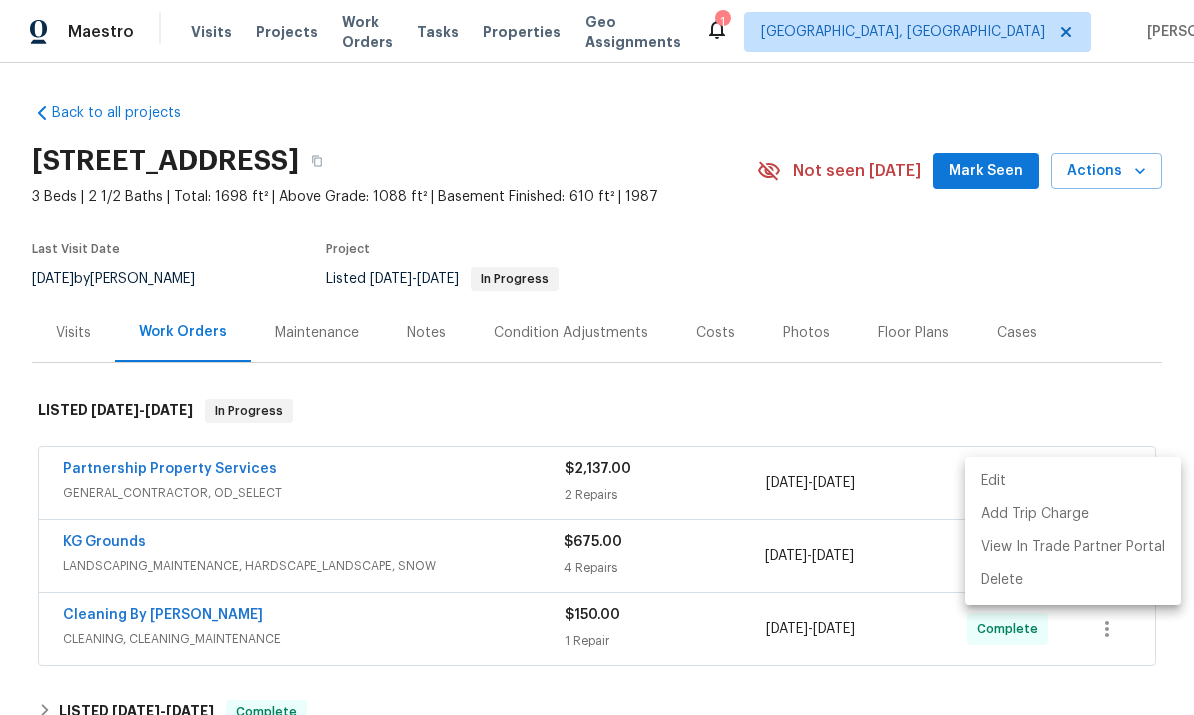 click at bounding box center [597, 357] 